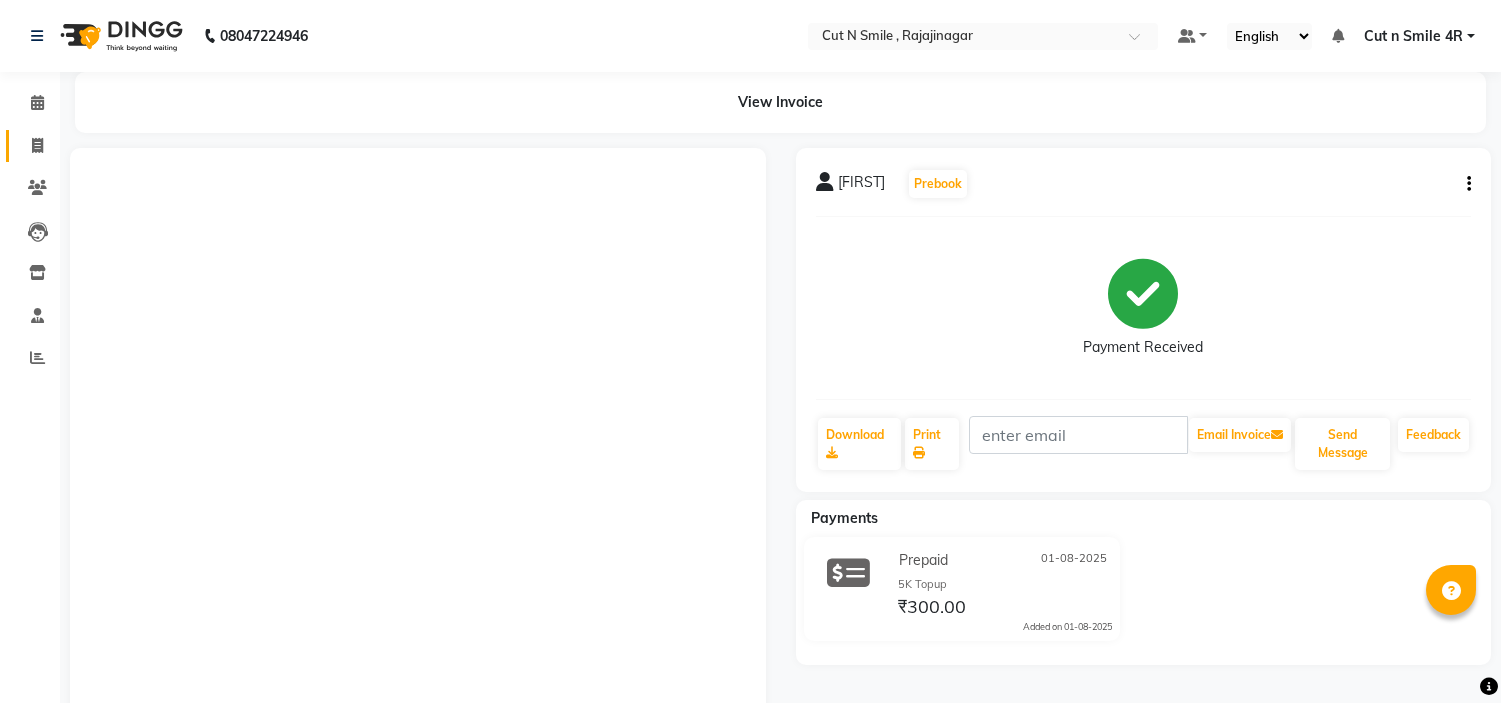 scroll, scrollTop: 0, scrollLeft: 0, axis: both 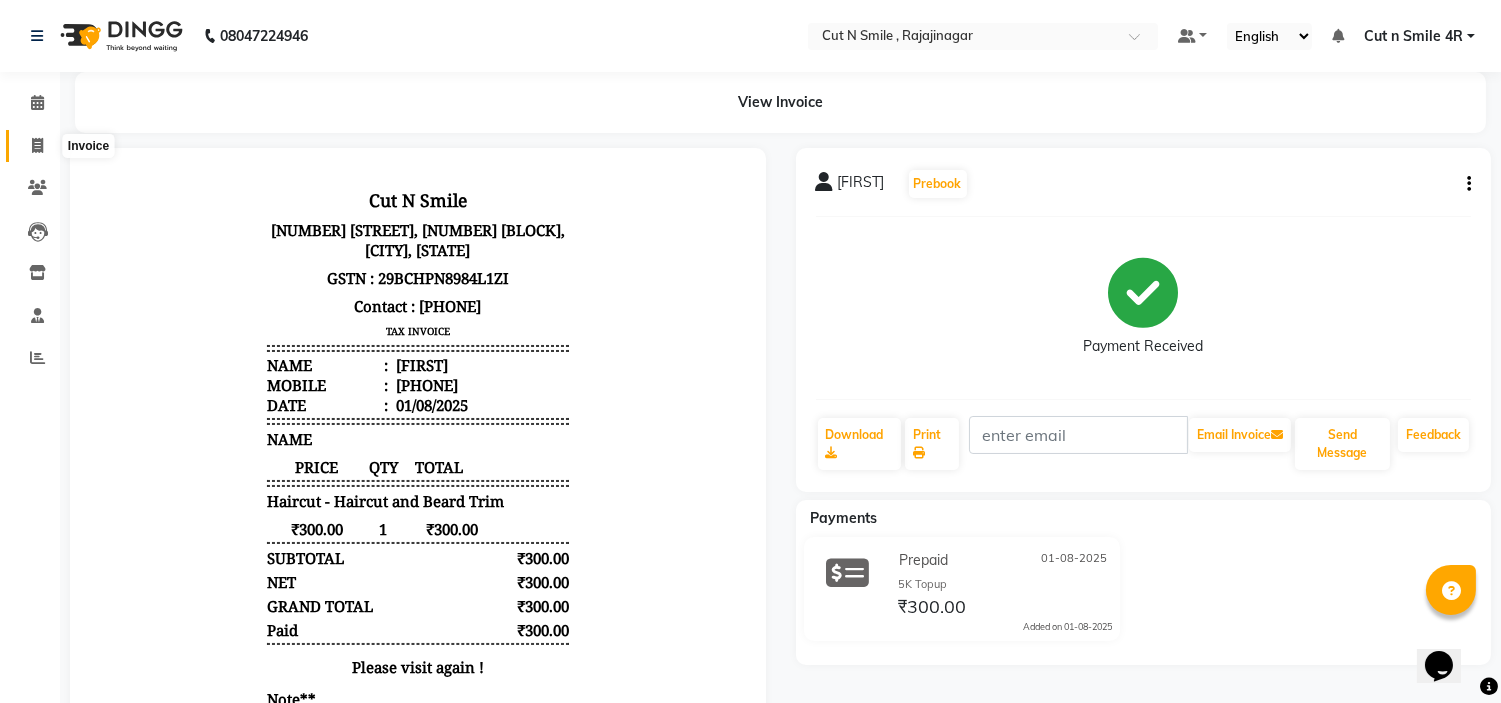 click 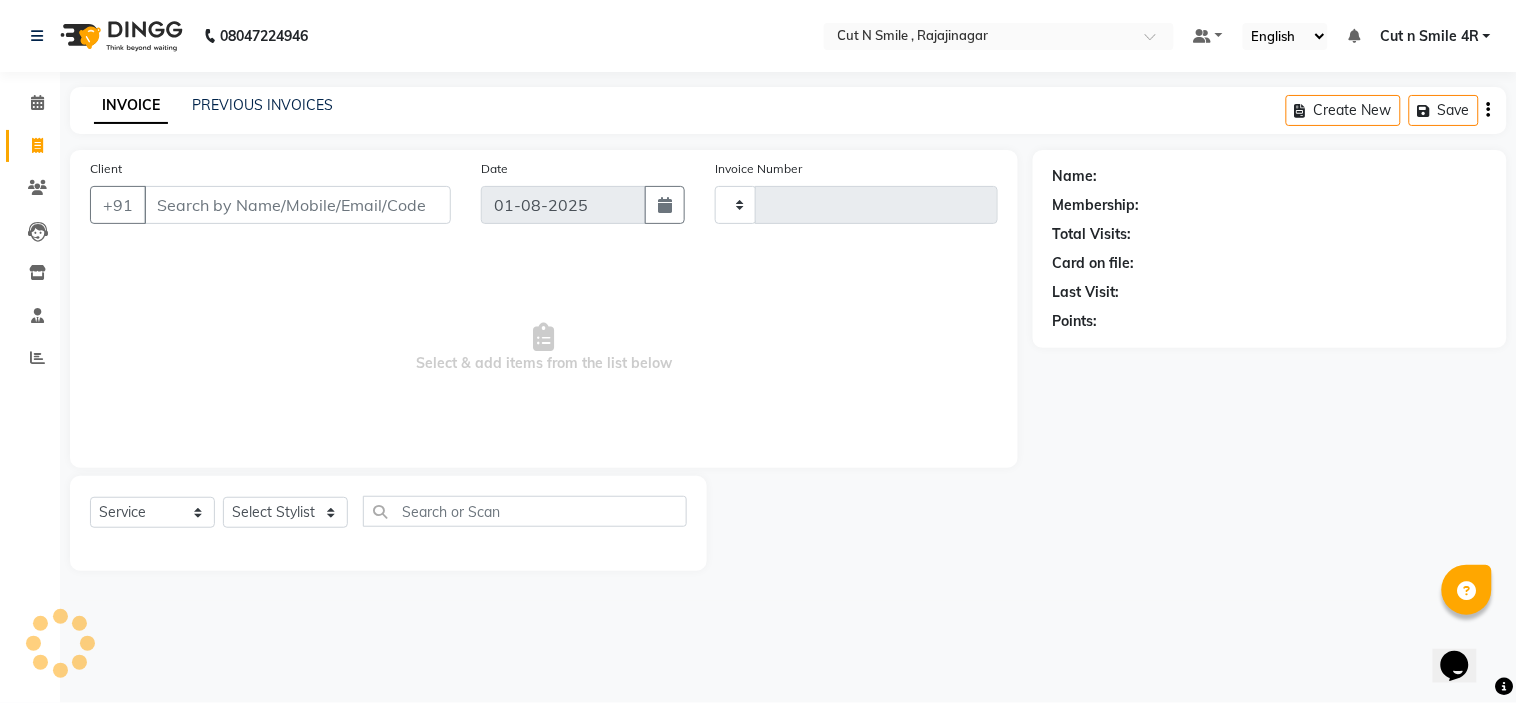 type on "114" 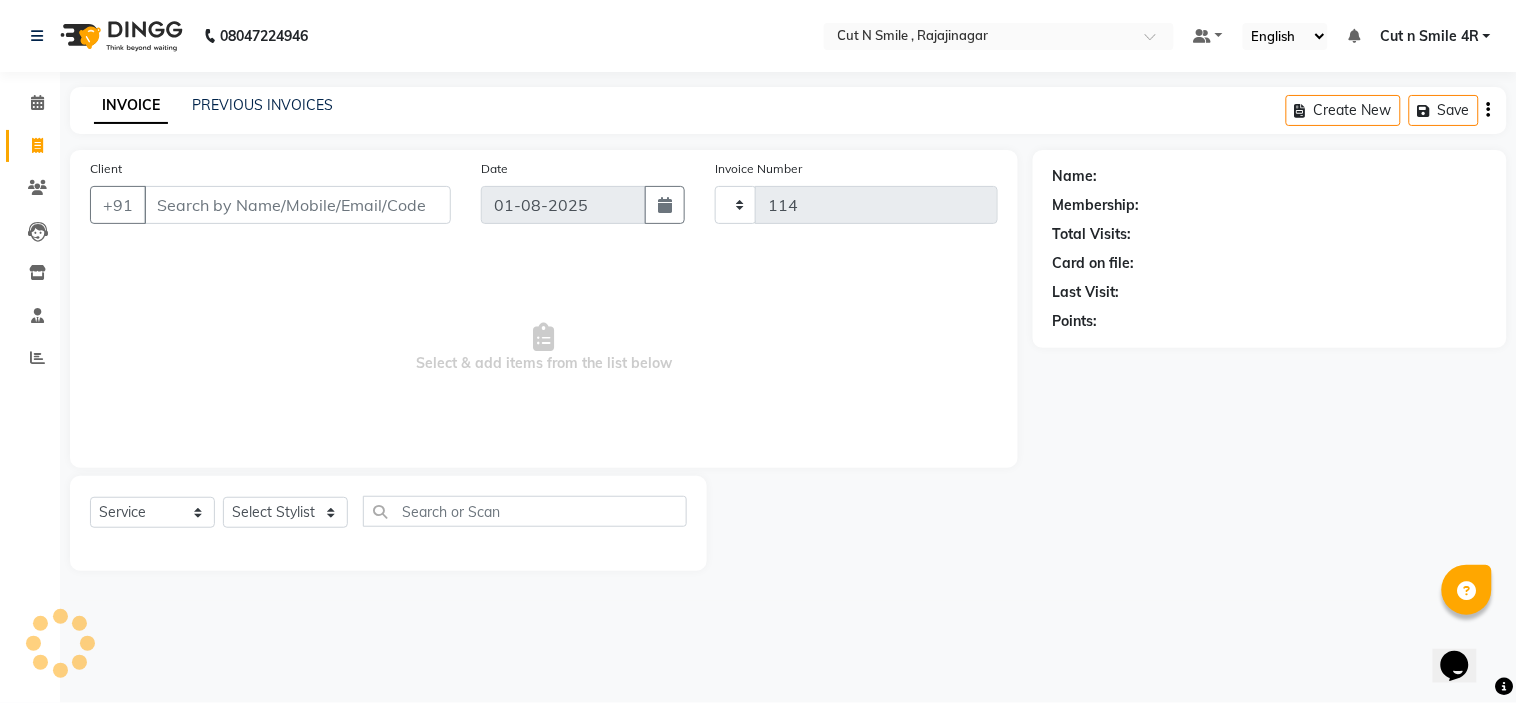 select on "7187" 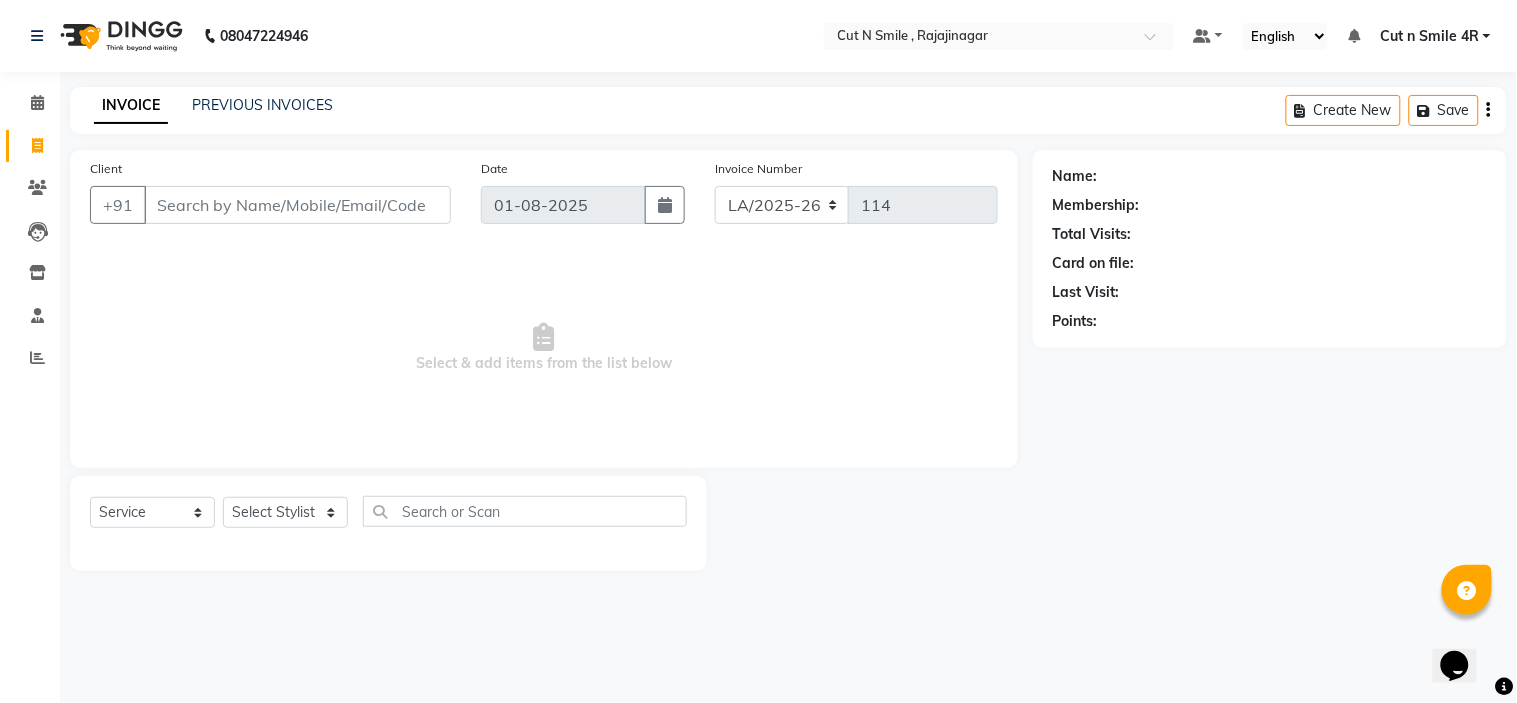 click on "Client" at bounding box center [297, 205] 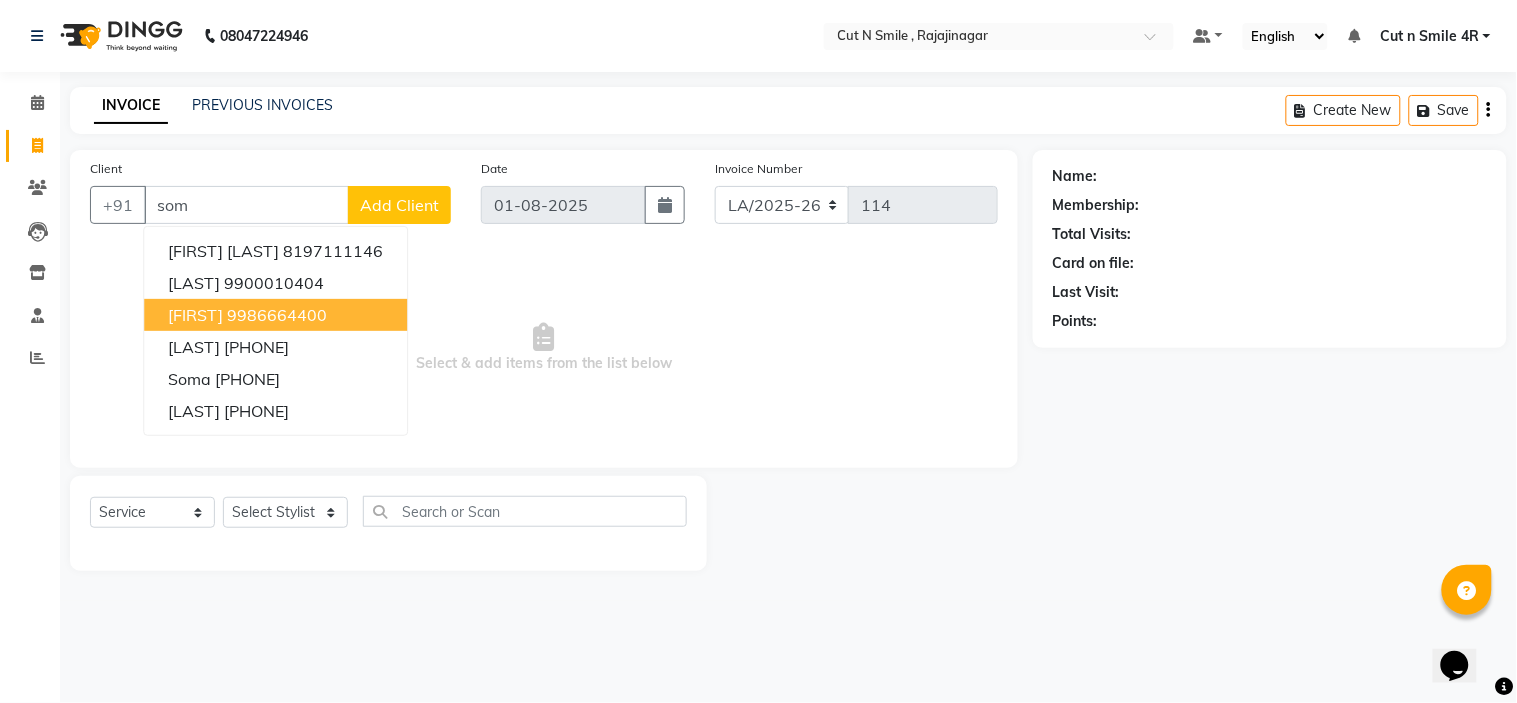 click on "[FIRST]" at bounding box center [195, 315] 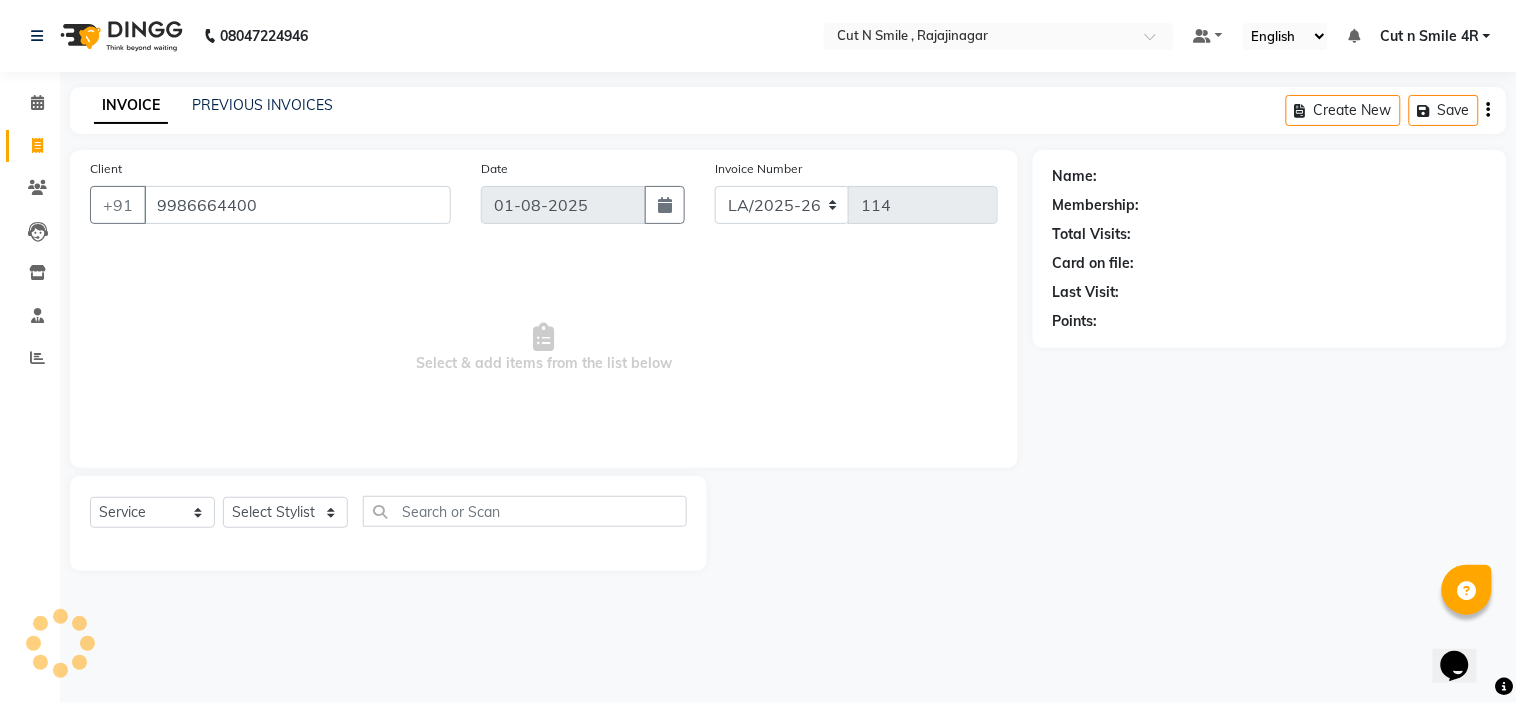 type on "9986664400" 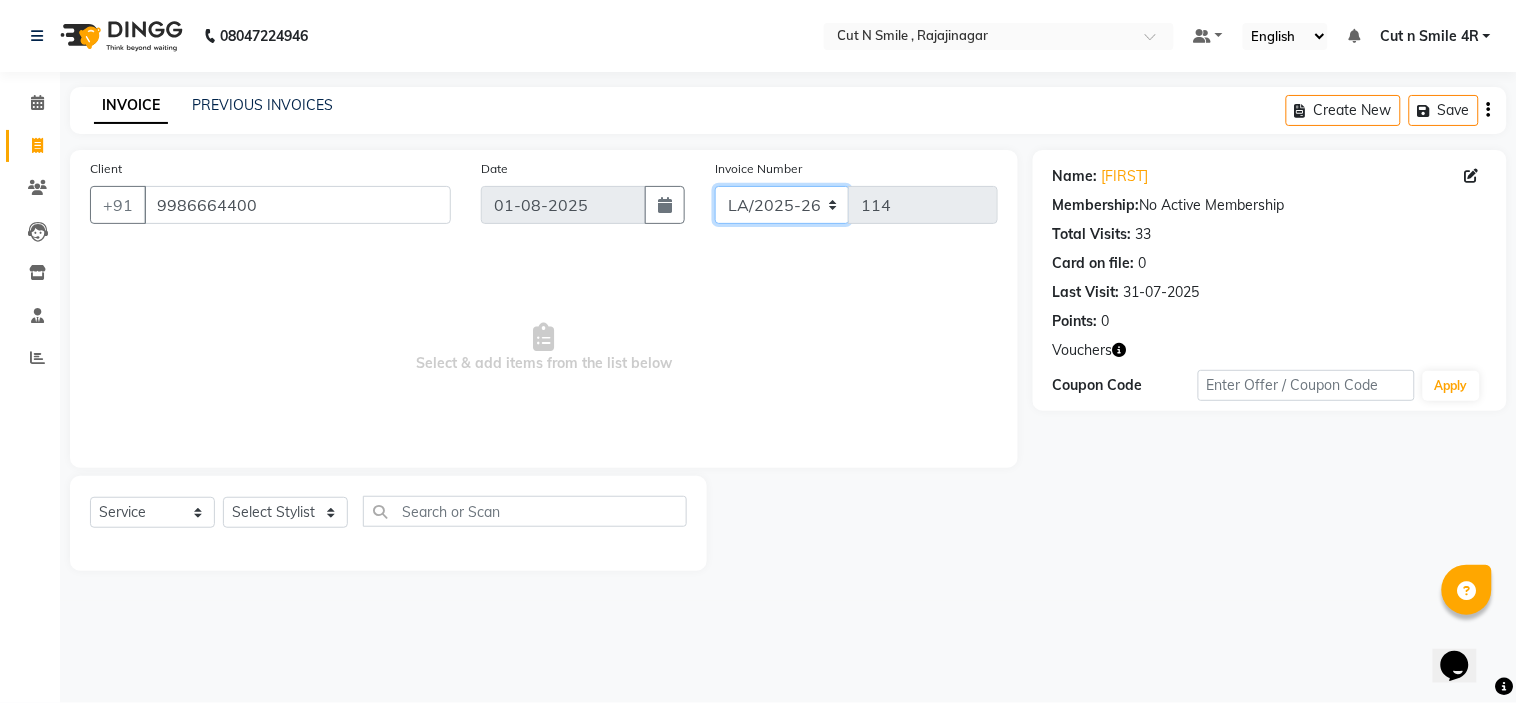 click on "BOB/25-26 LA/2025-26 SH/25 CH/25 SA/25" 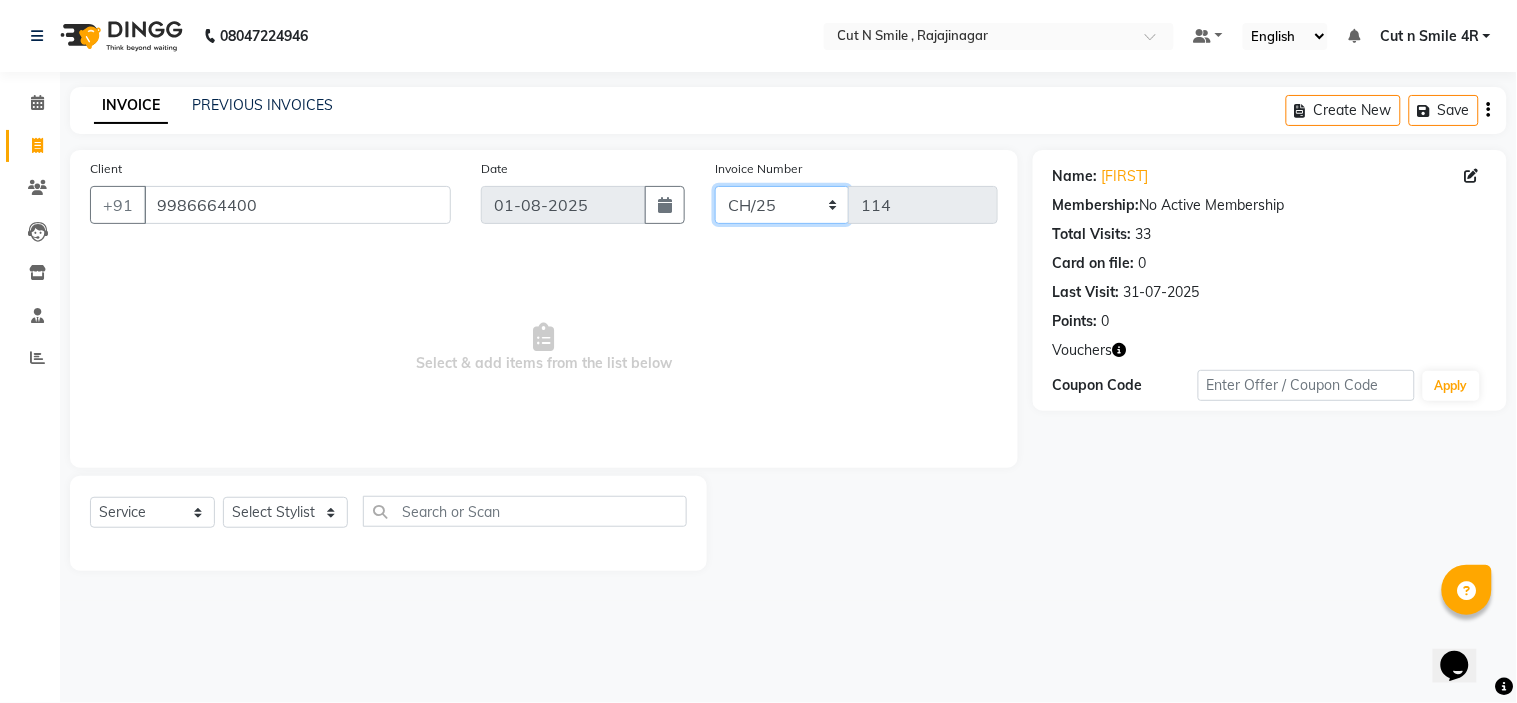 click on "BOB/25-26 LA/2025-26 SH/25 CH/25 SA/25" 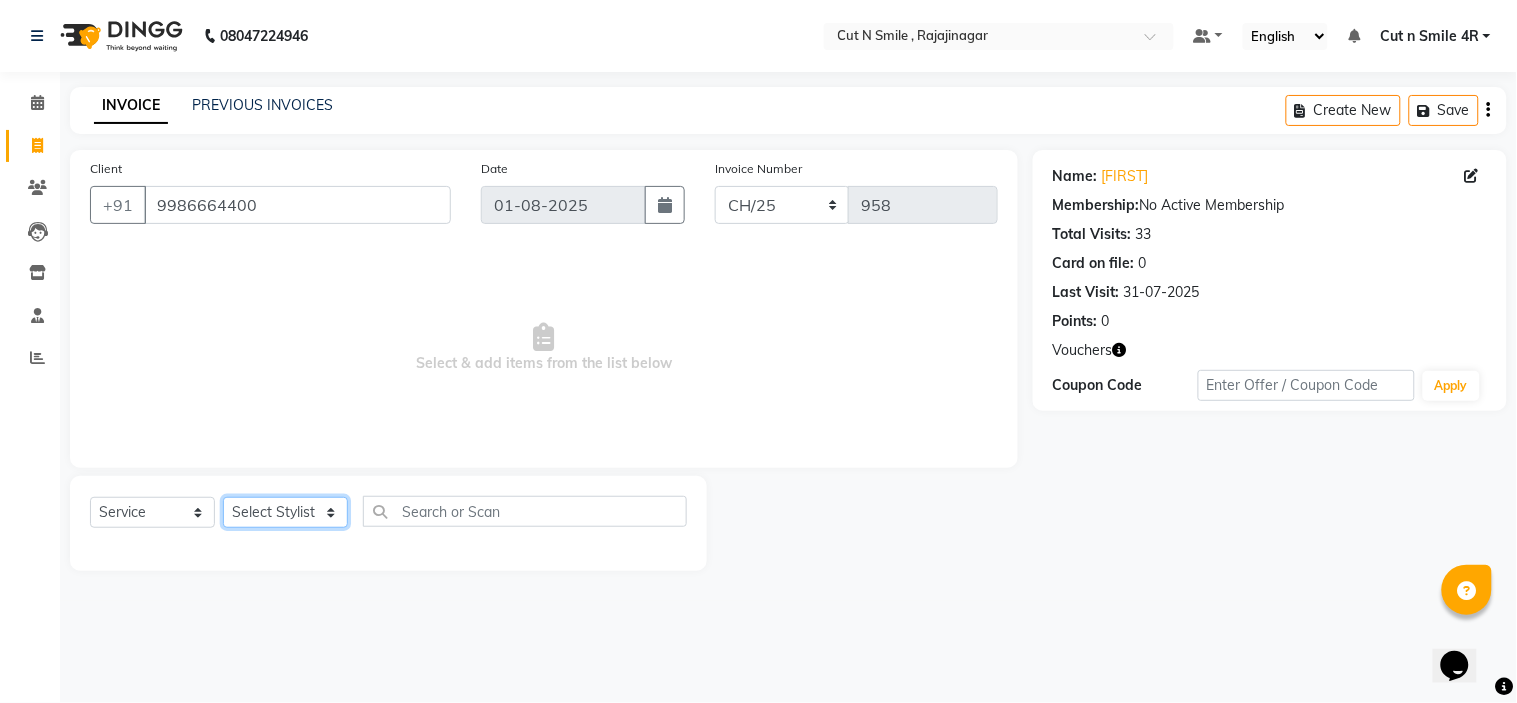 click on "Select Stylist Ali ML Ammu 3R Ankith VN Ash Mohammed 3R Atheek 3R Binitha 3R Bipana 4R CNS BOB  Cut N Smile 17M  Cut N Smile 3R Cut n Smile 4R Cut N Smile 9M Cut N Smile ML Cut N Smile V Fazil Ali 4R Govind VN Hema 4R Jayashree VN Karan VN Love 4R Mani Singh 3R Manu 4R  Muskaan VN Nadeem 4R N D M 4R NDM Alam 4R Noushad VN Pavan 4R Priya BOB Priyanka 3R Rahul 3R Ravi 3R Riya BOB Rohith 4R Roobina 3R Roopa 4R Rubina BOB Sahil Ahmed 3R Sahil Bhatti 4R Sameer 3R Sanajana BOB  Sanjana BOB Sarita VN Shaan 4R Shahid 4R Shakir VN Shanavaaz BOB Shiney 3R Shivu Raj 4R Srijana BOB Sunil Laddi 4R Sunny VN Supriya BOB Sushmitha 4R Vakeel 3R Varas 4R Varas BOB Vishwa VN" 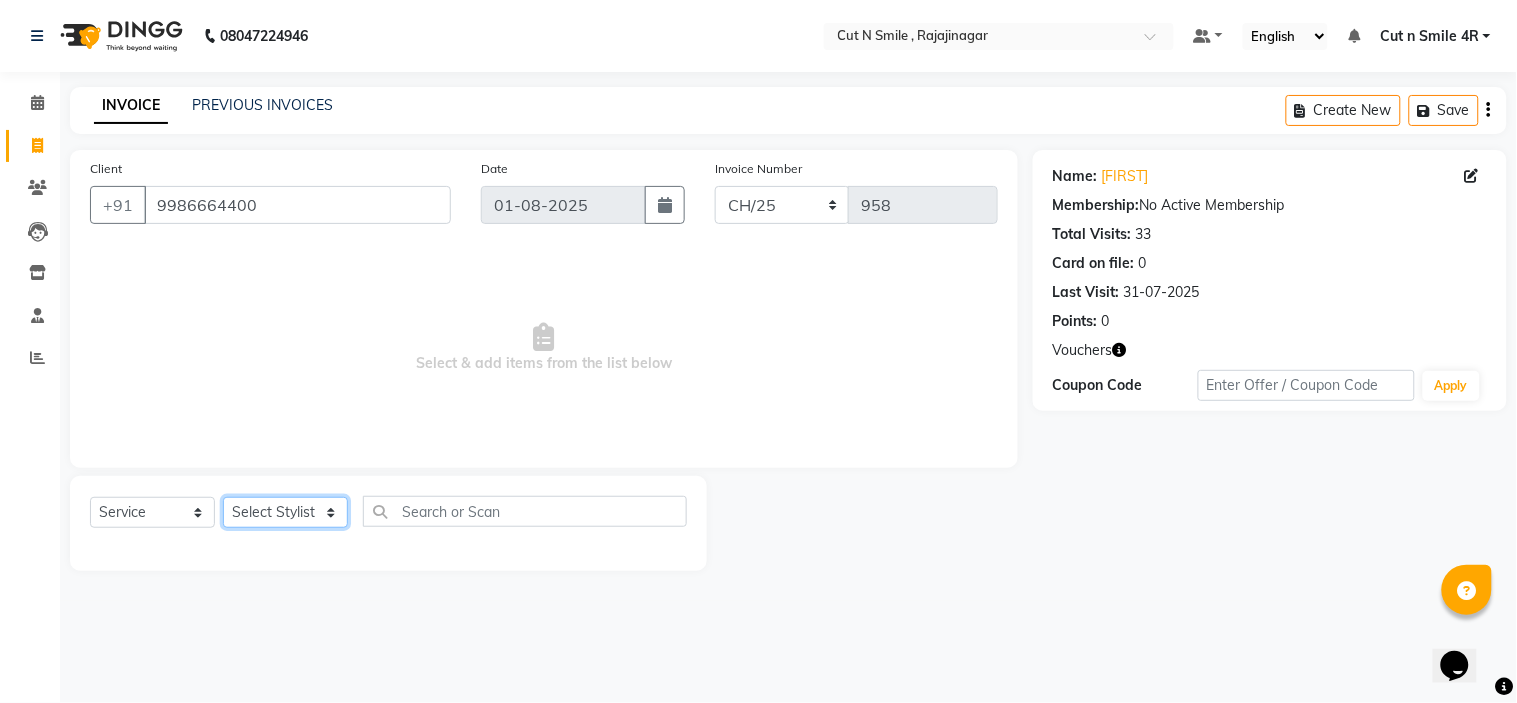 select on "[NUMBER]" 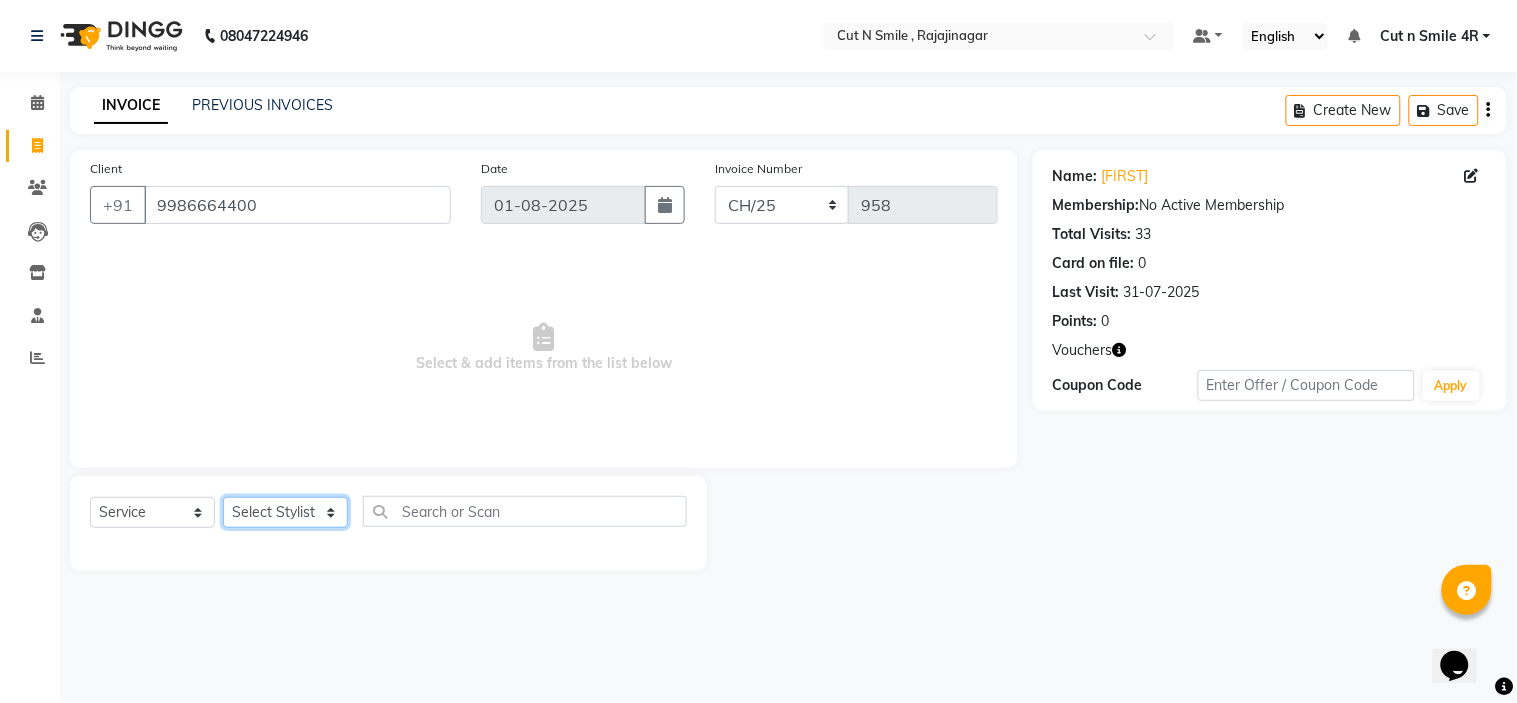 click on "Select Stylist Ali ML Ammu 3R Ankith VN Ash Mohammed 3R Atheek 3R Binitha 3R Bipana 4R CNS BOB  Cut N Smile 17M  Cut N Smile 3R Cut n Smile 4R Cut N Smile 9M Cut N Smile ML Cut N Smile V Fazil Ali 4R Govind VN Hema 4R Jayashree VN Karan VN Love 4R Mani Singh 3R Manu 4R  Muskaan VN Nadeem 4R N D M 4R NDM Alam 4R Noushad VN Pavan 4R Priya BOB Priyanka 3R Rahul 3R Ravi 3R Riya BOB Rohith 4R Roobina 3R Roopa 4R Rubina BOB Sahil Ahmed 3R Sahil Bhatti 4R Sameer 3R Sanajana BOB  Sanjana BOB Sarita VN Shaan 4R Shahid 4R Shakir VN Shanavaaz BOB Shiney 3R Shivu Raj 4R Srijana BOB Sunil Laddi 4R Sunny VN Supriya BOB Sushmitha 4R Vakeel 3R Varas 4R Varas BOB Vishwa VN" 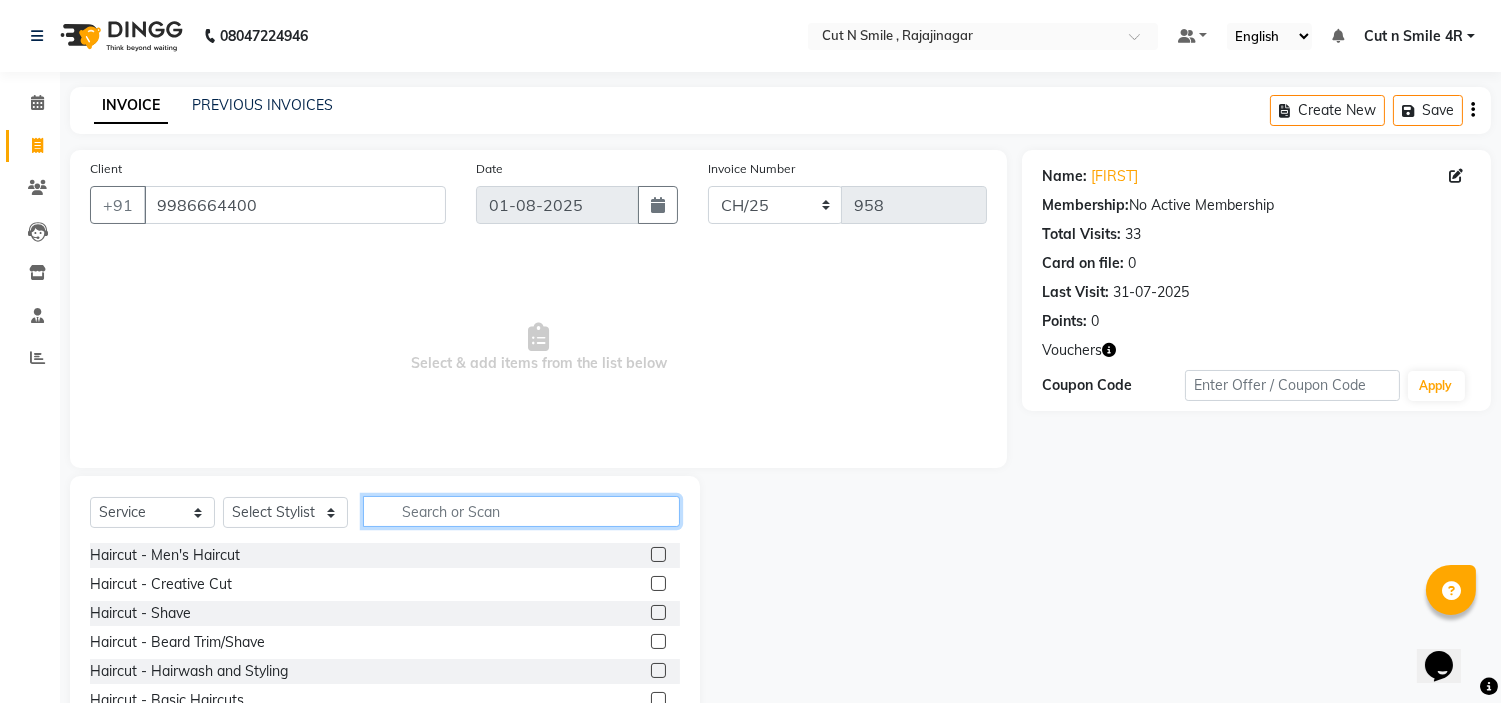 click 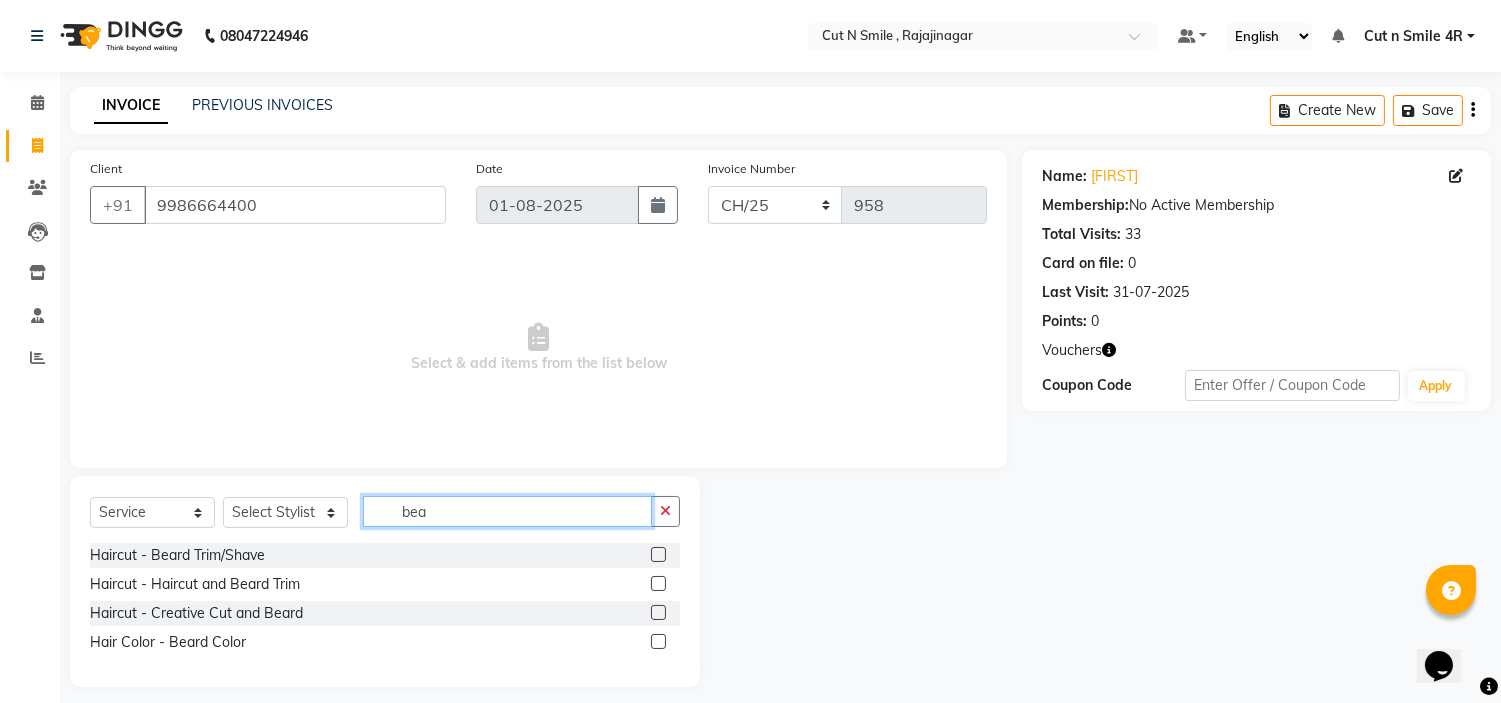 type on "bea" 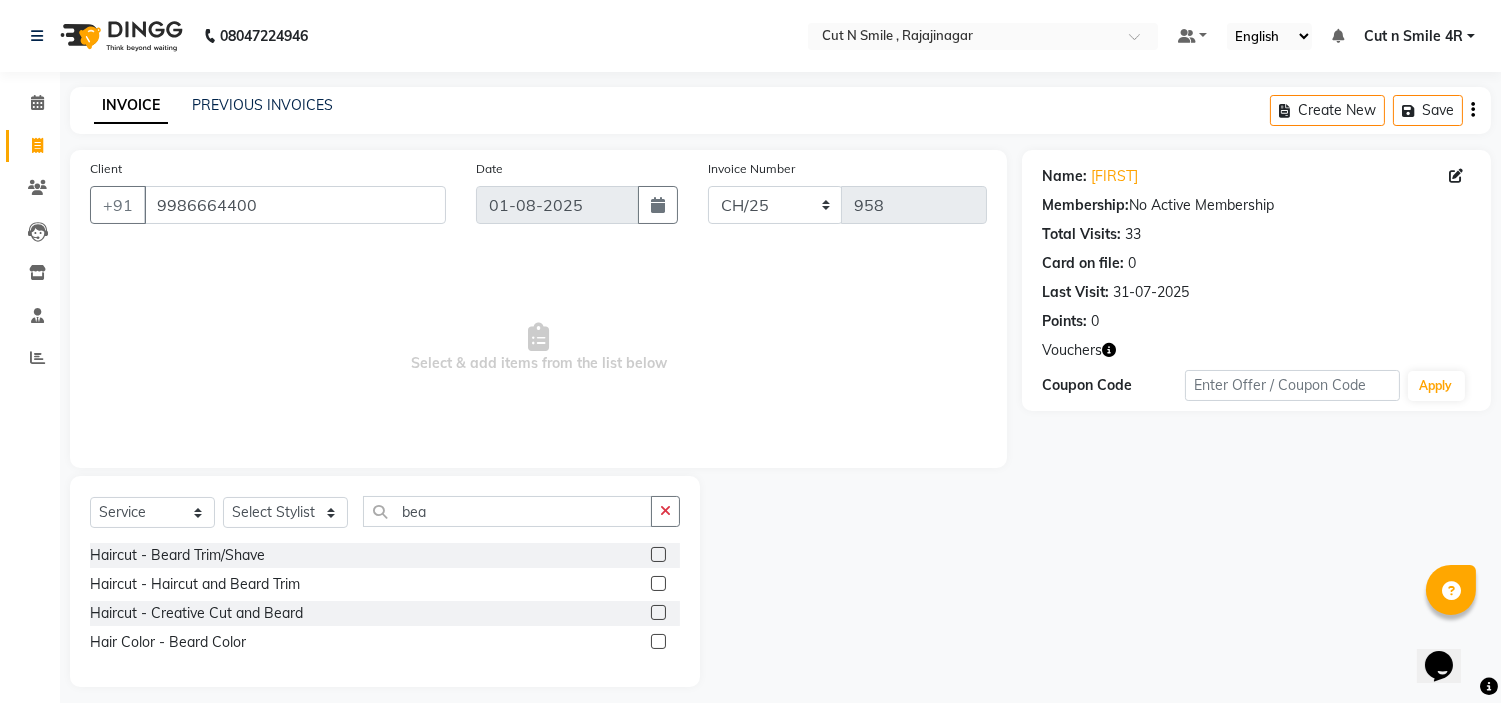 click 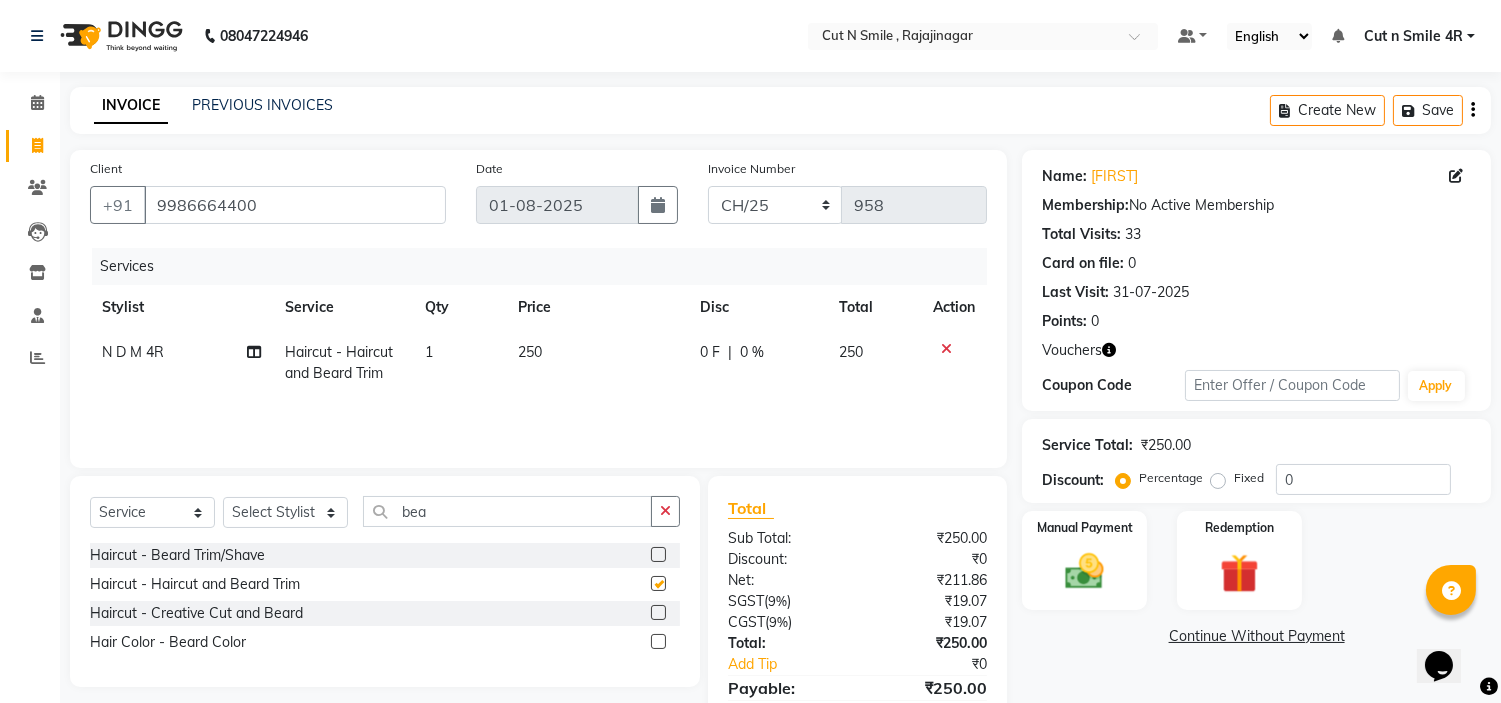 checkbox on "false" 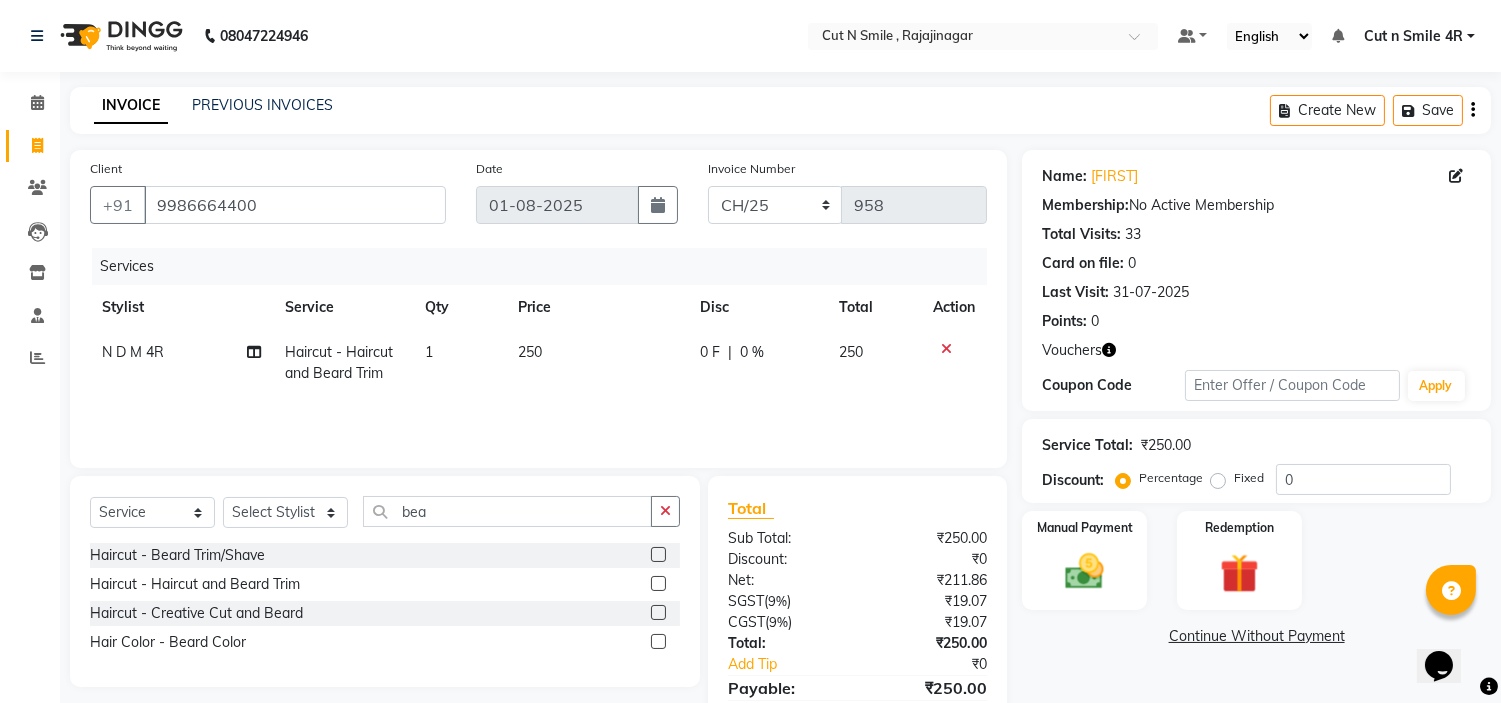 click 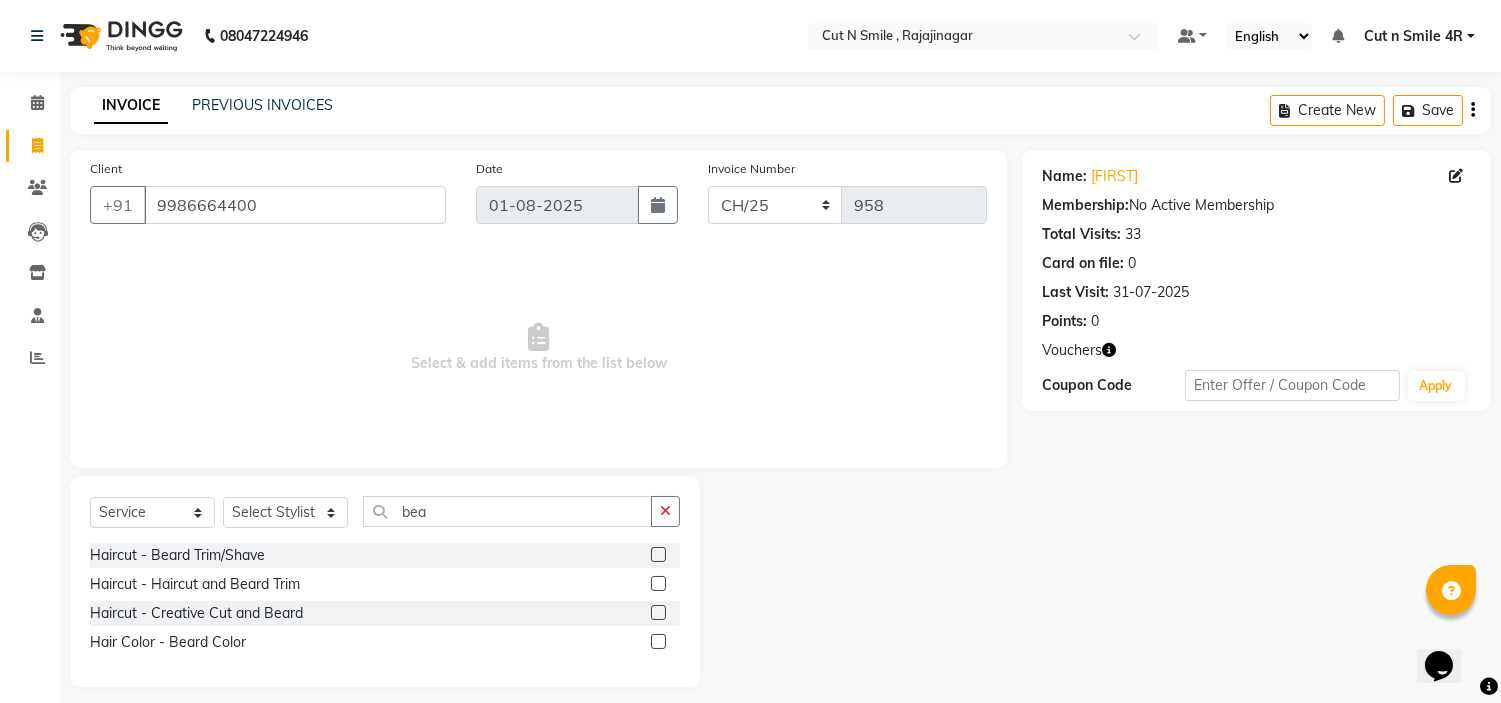 click 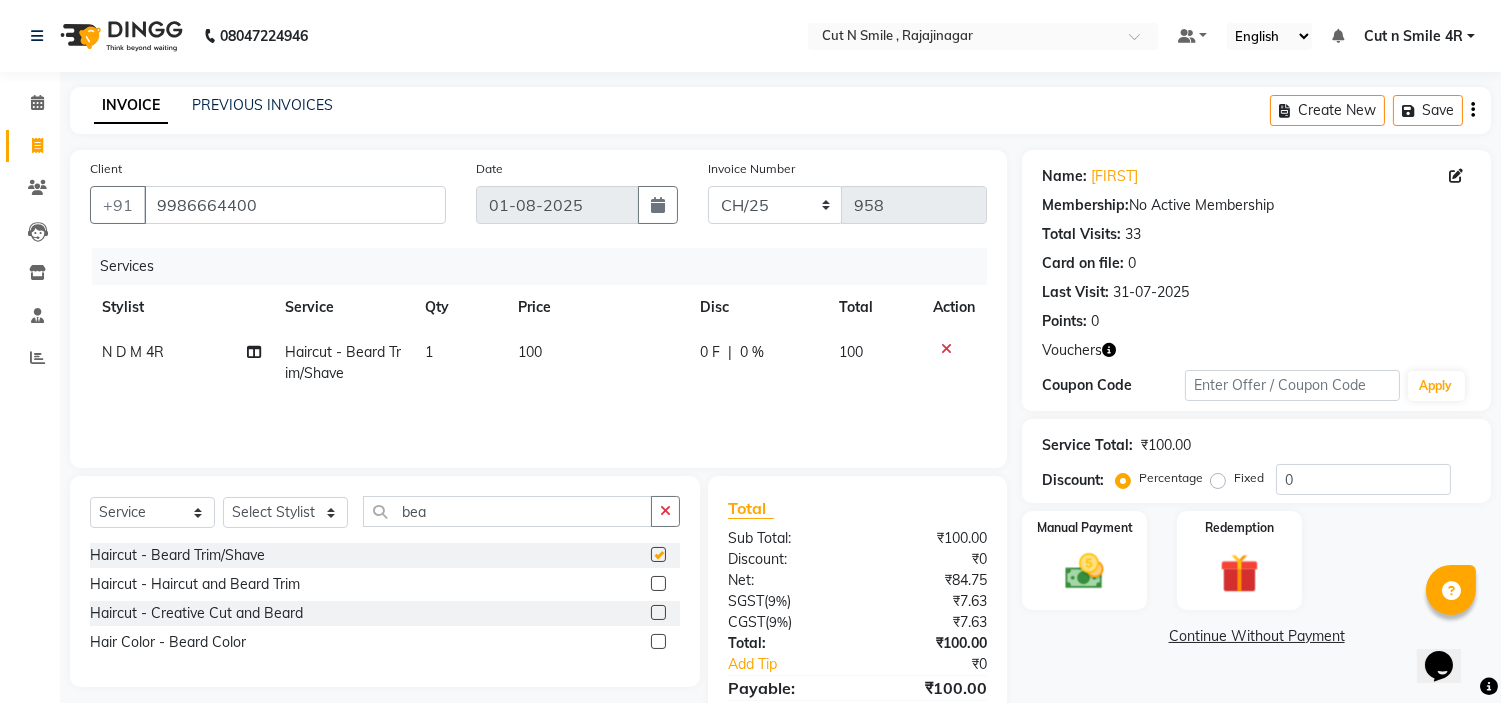 checkbox on "false" 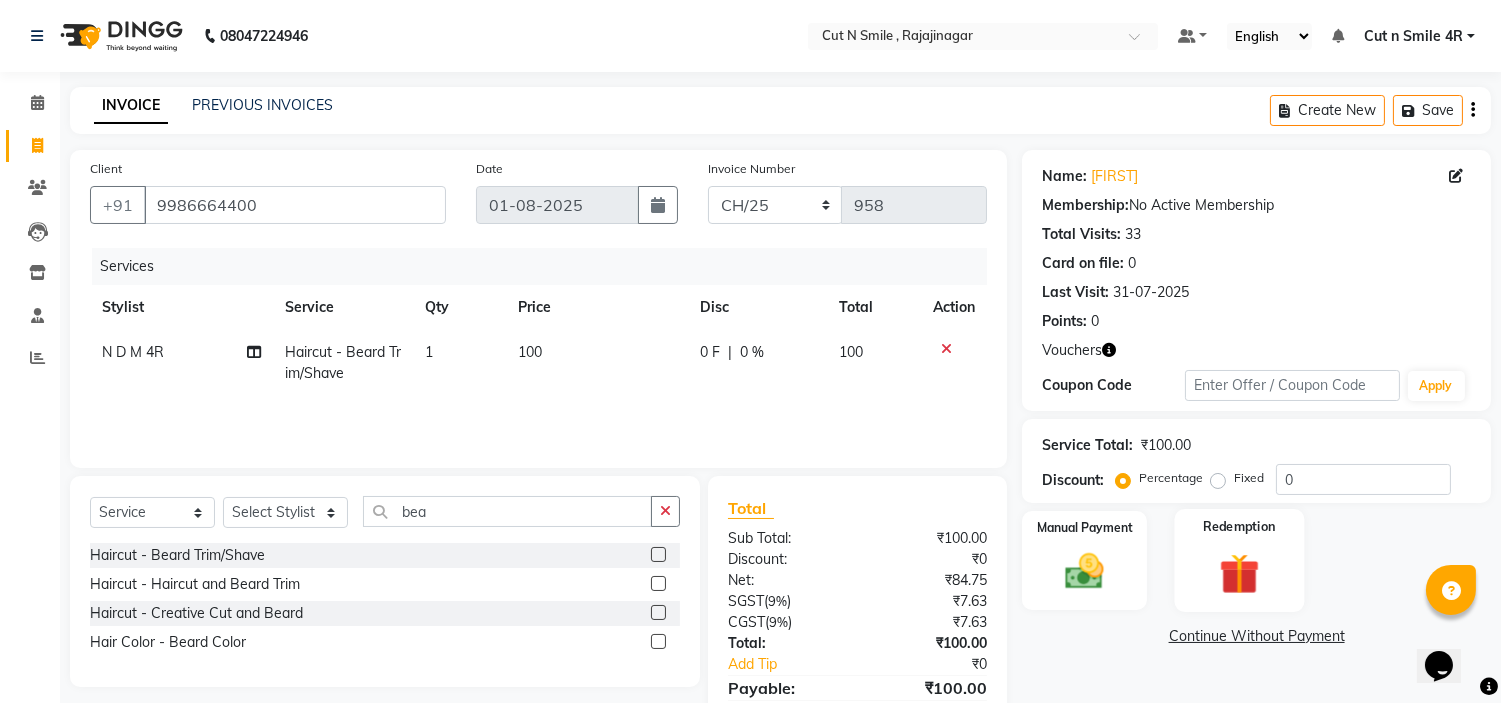 click 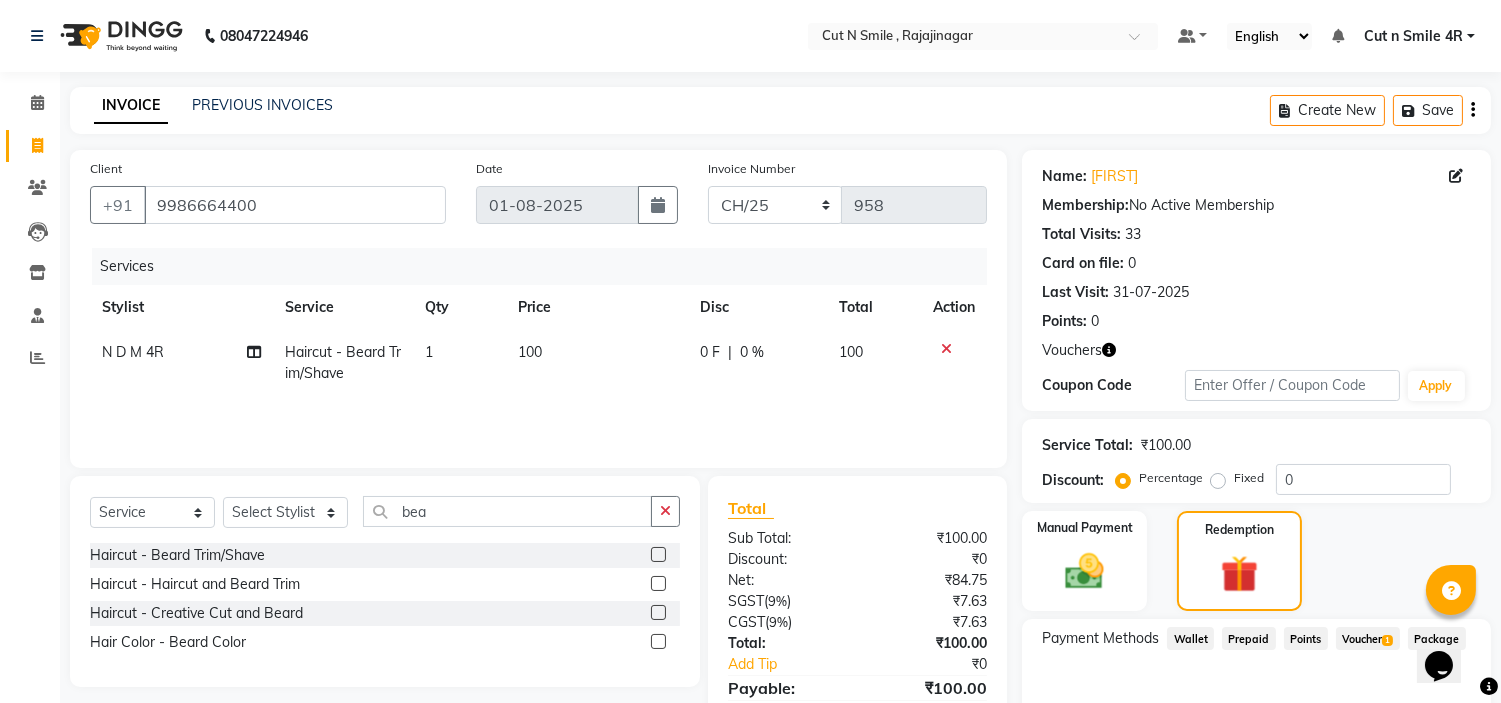 click on "Voucher  1" 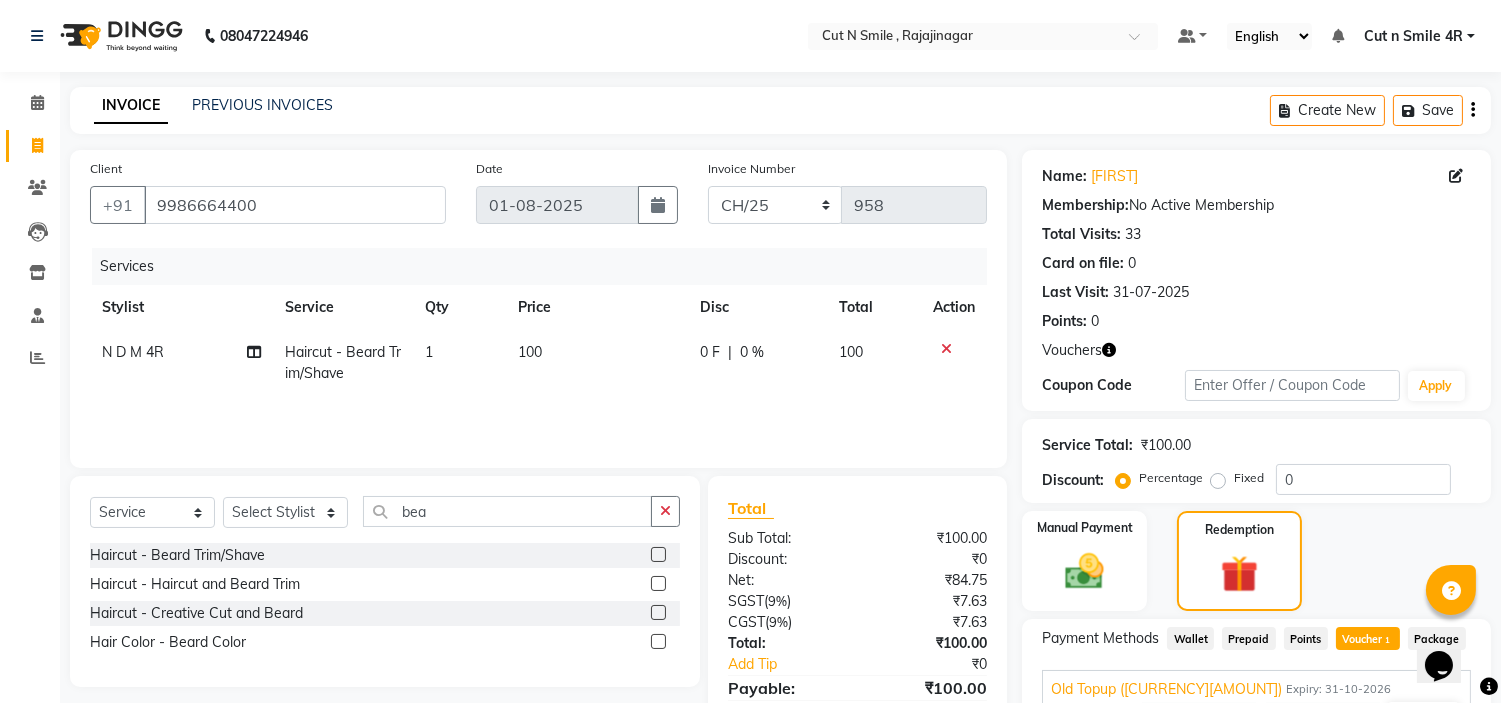 scroll, scrollTop: 122, scrollLeft: 0, axis: vertical 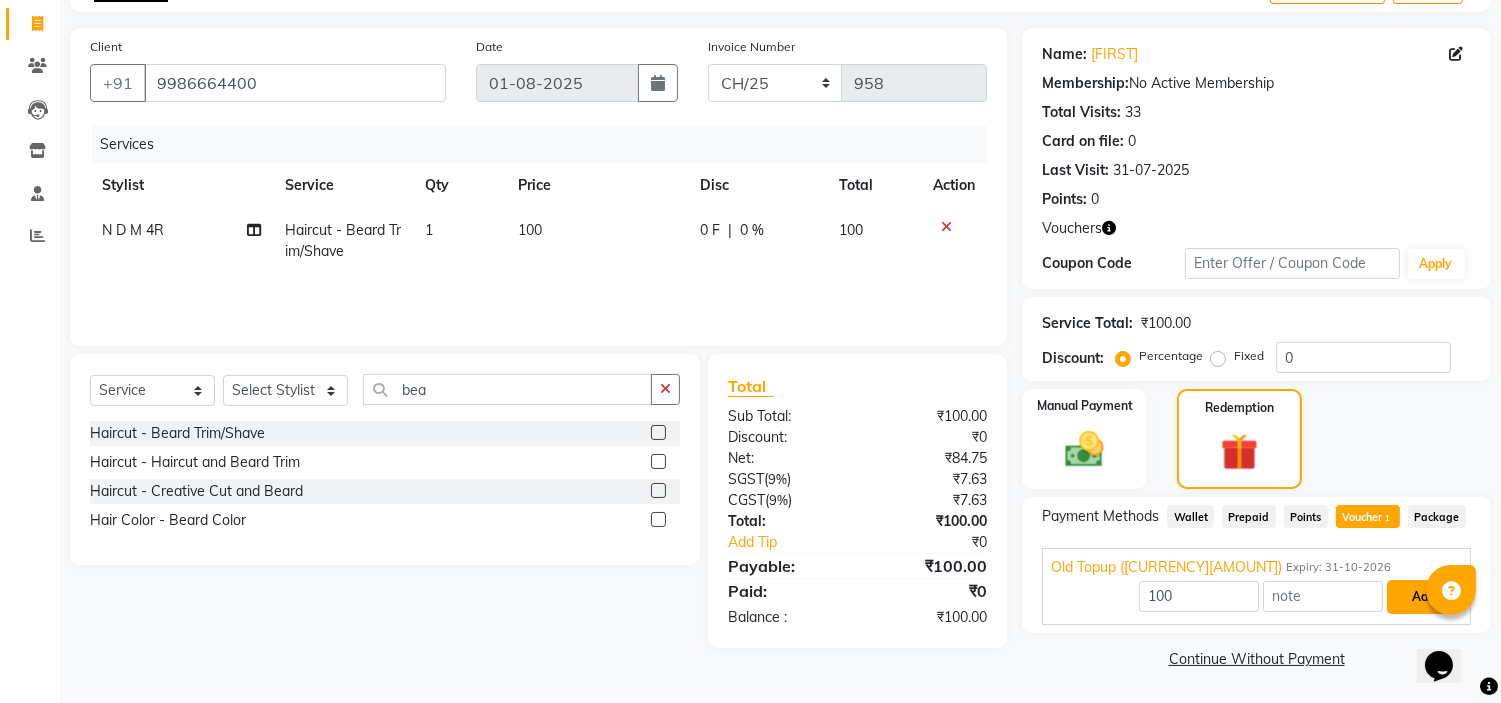 click on "Add" at bounding box center (1423, 597) 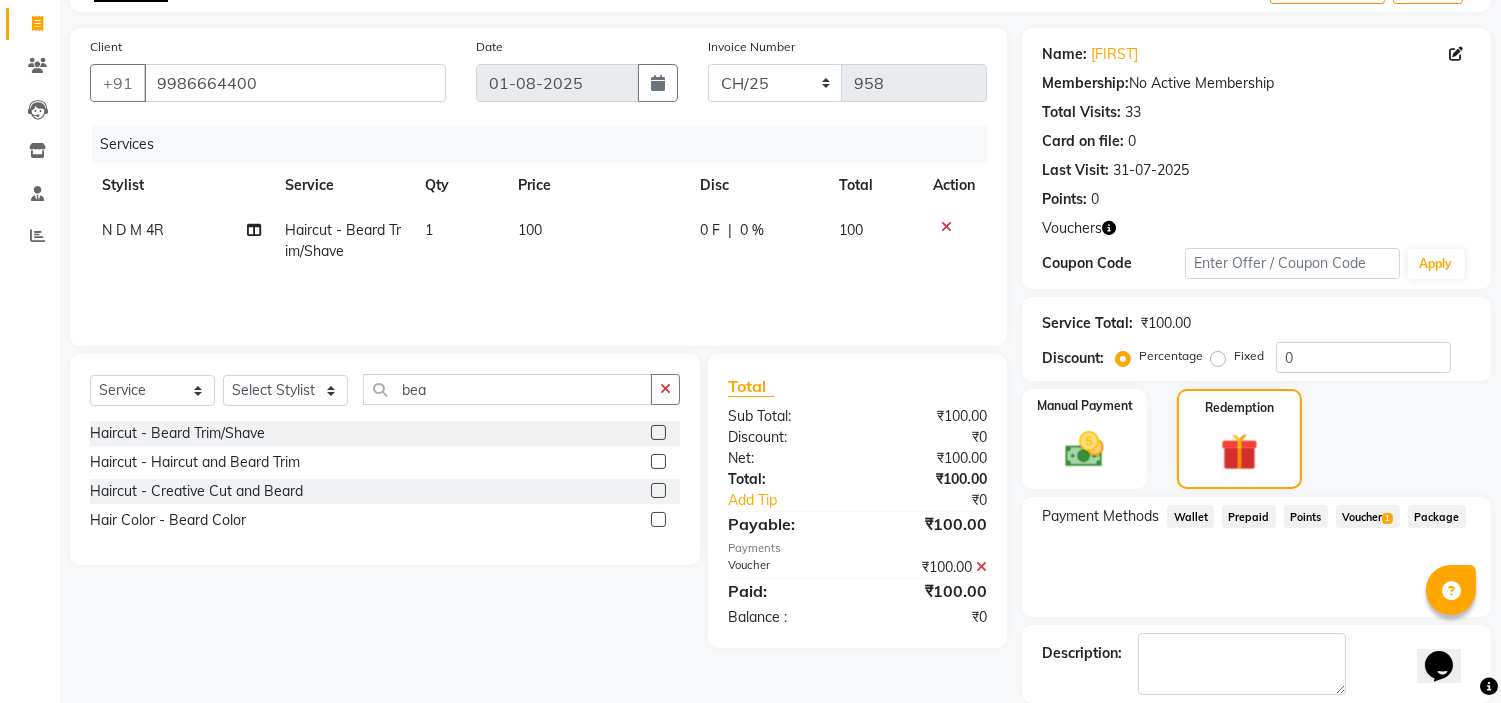 scroll, scrollTop: 218, scrollLeft: 0, axis: vertical 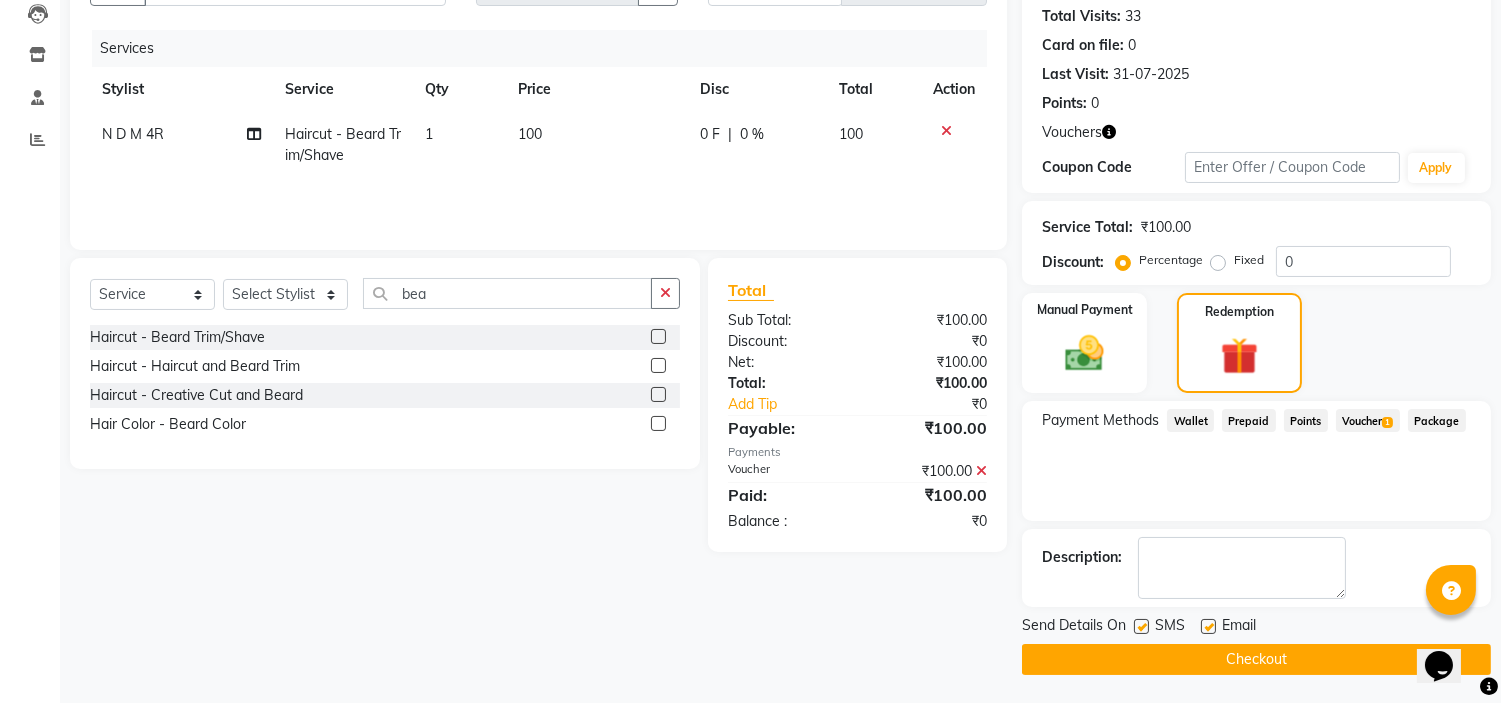 click on "Checkout" 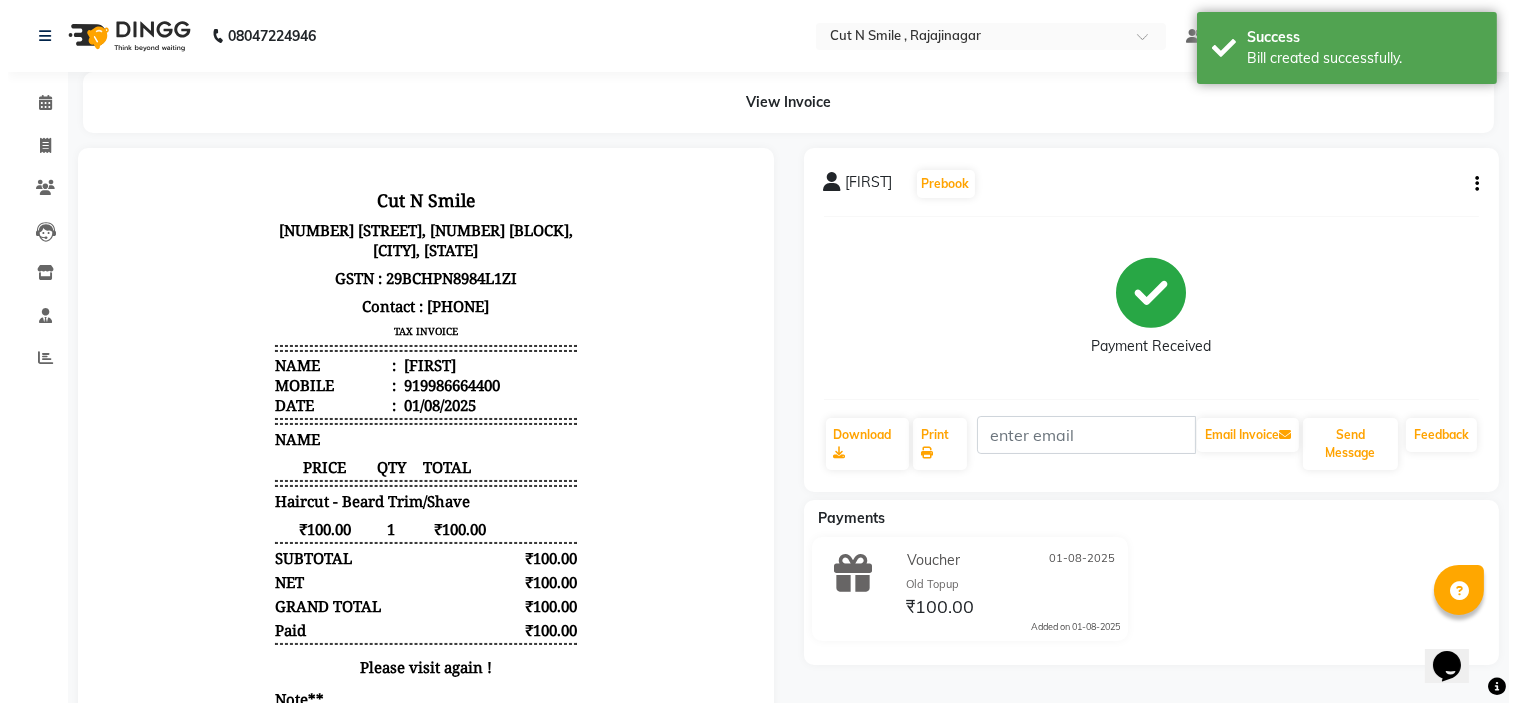 scroll, scrollTop: 0, scrollLeft: 0, axis: both 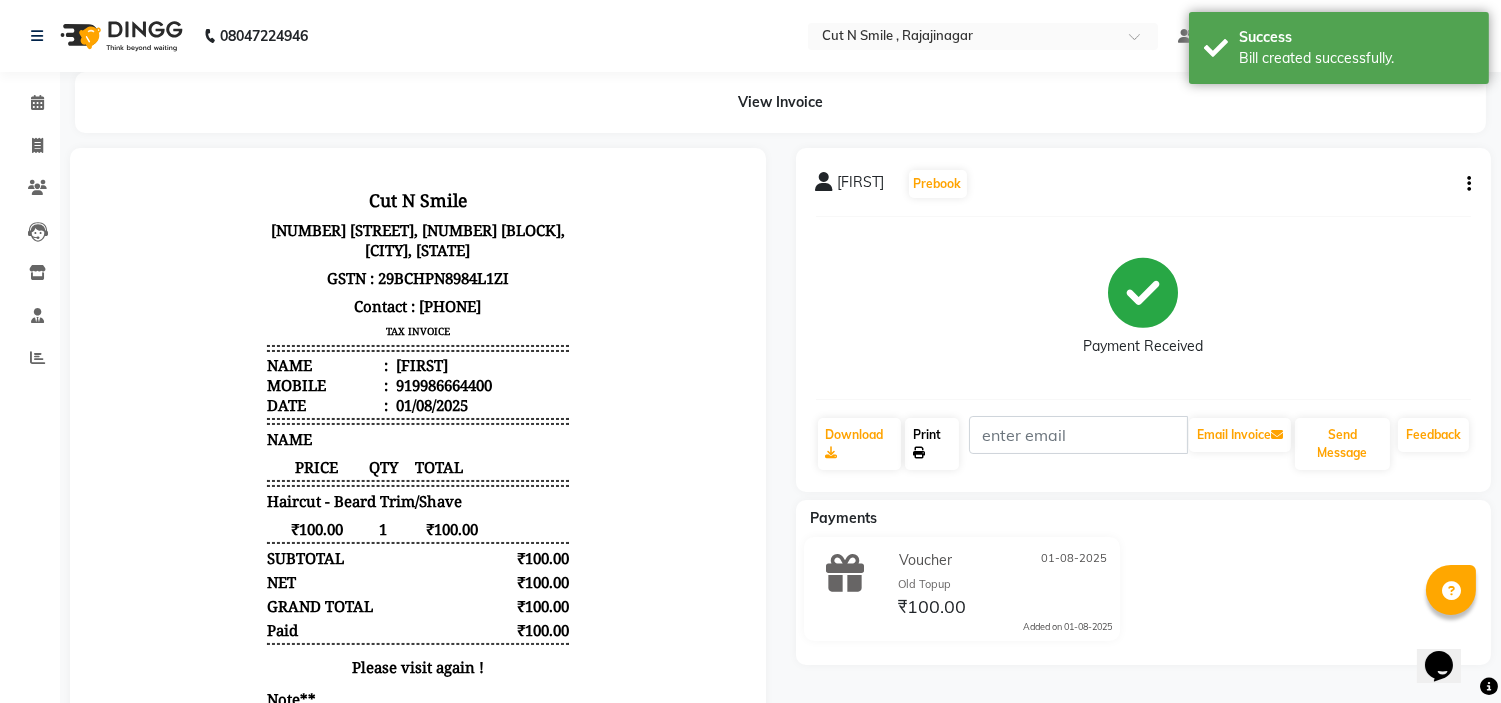 click 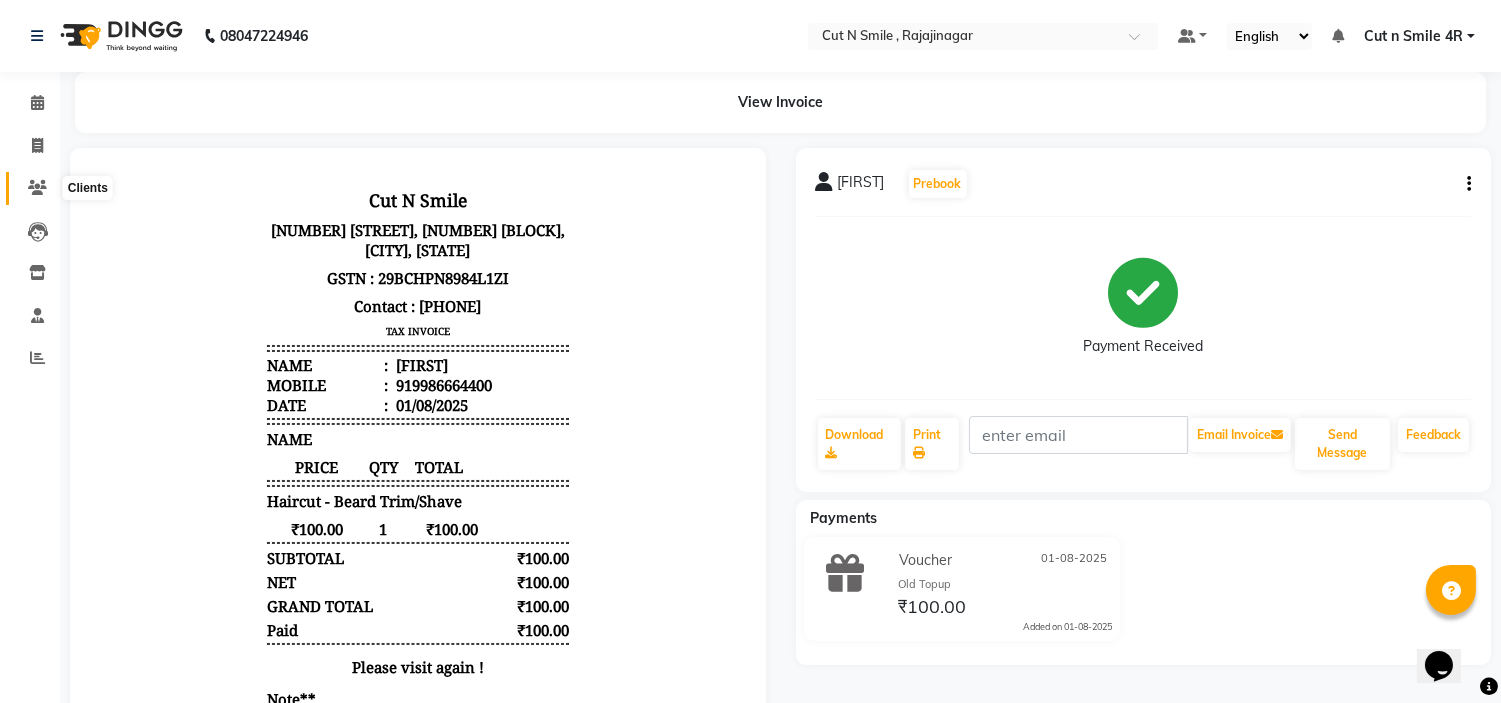 click 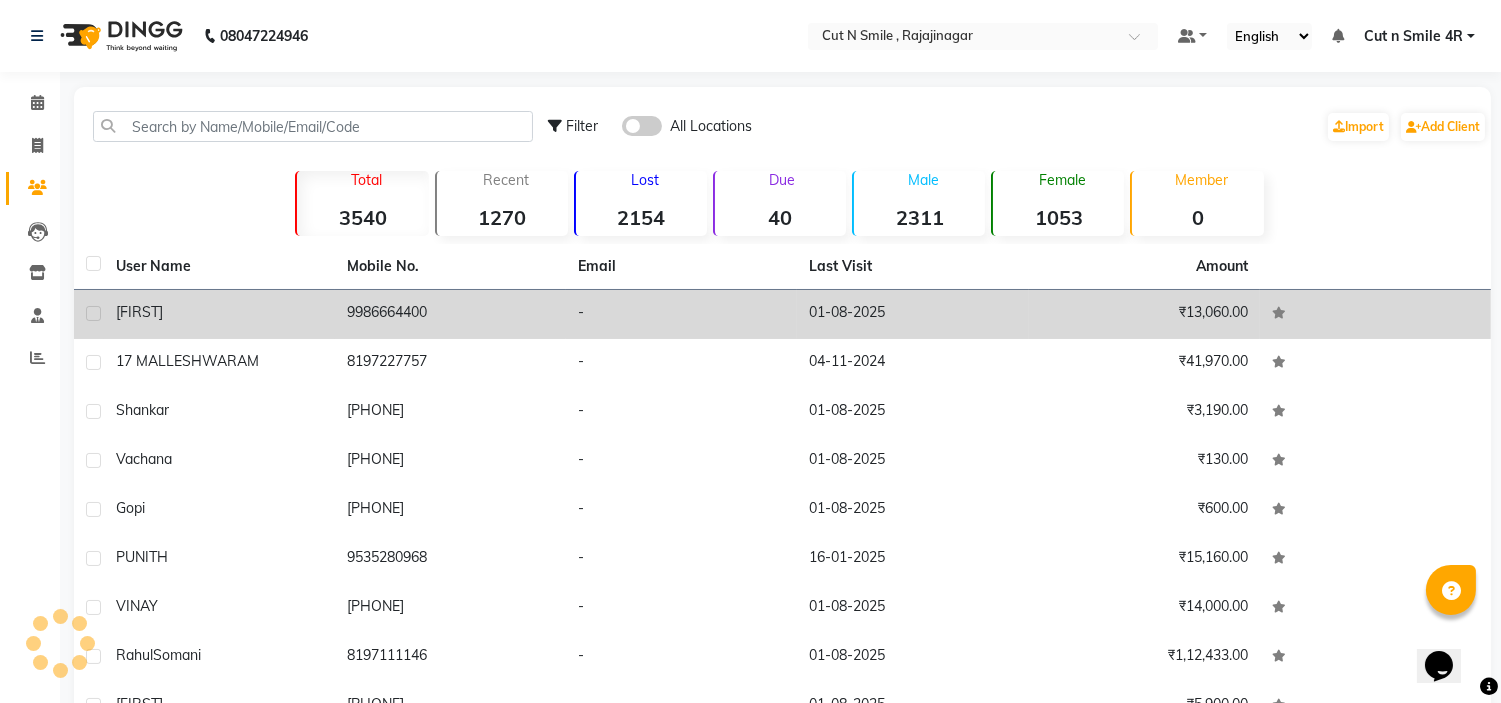 click on "9986664400" 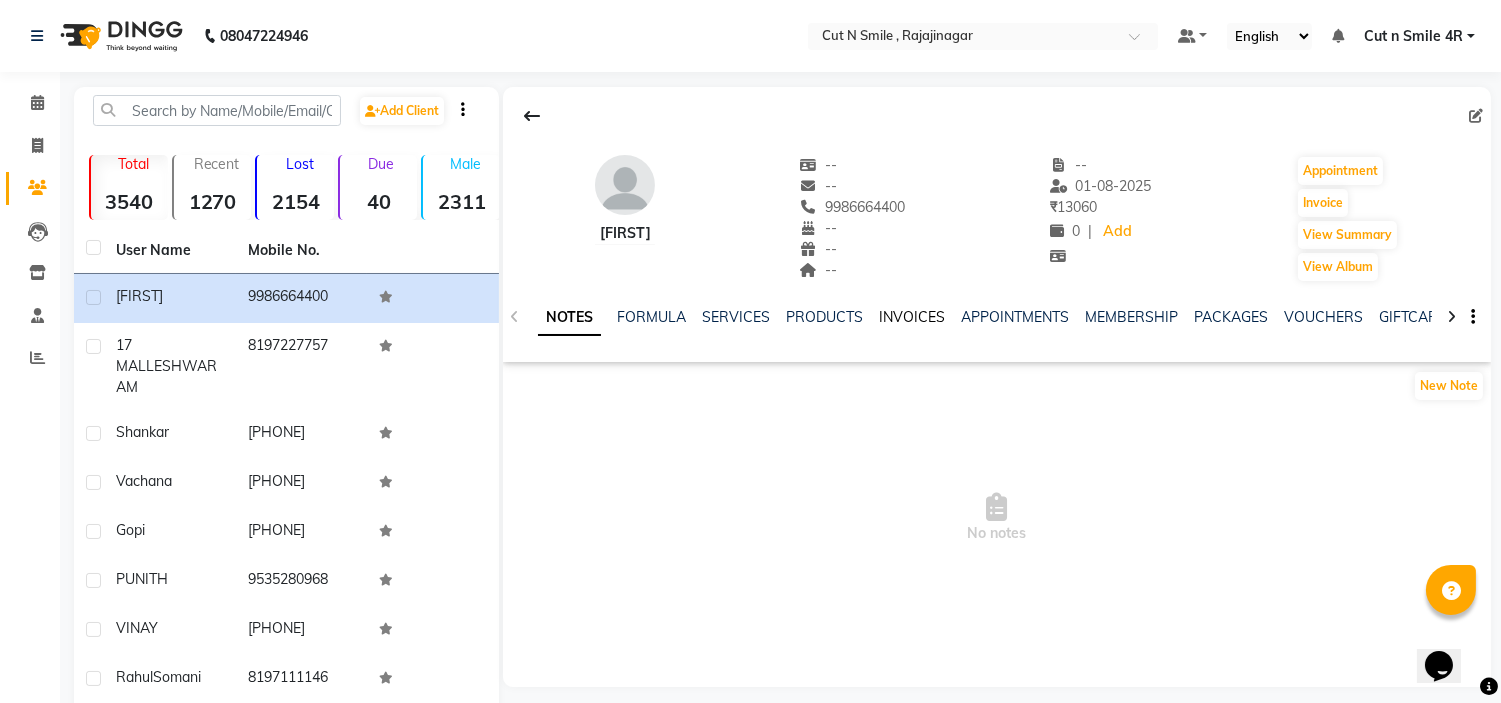 click on "INVOICES" 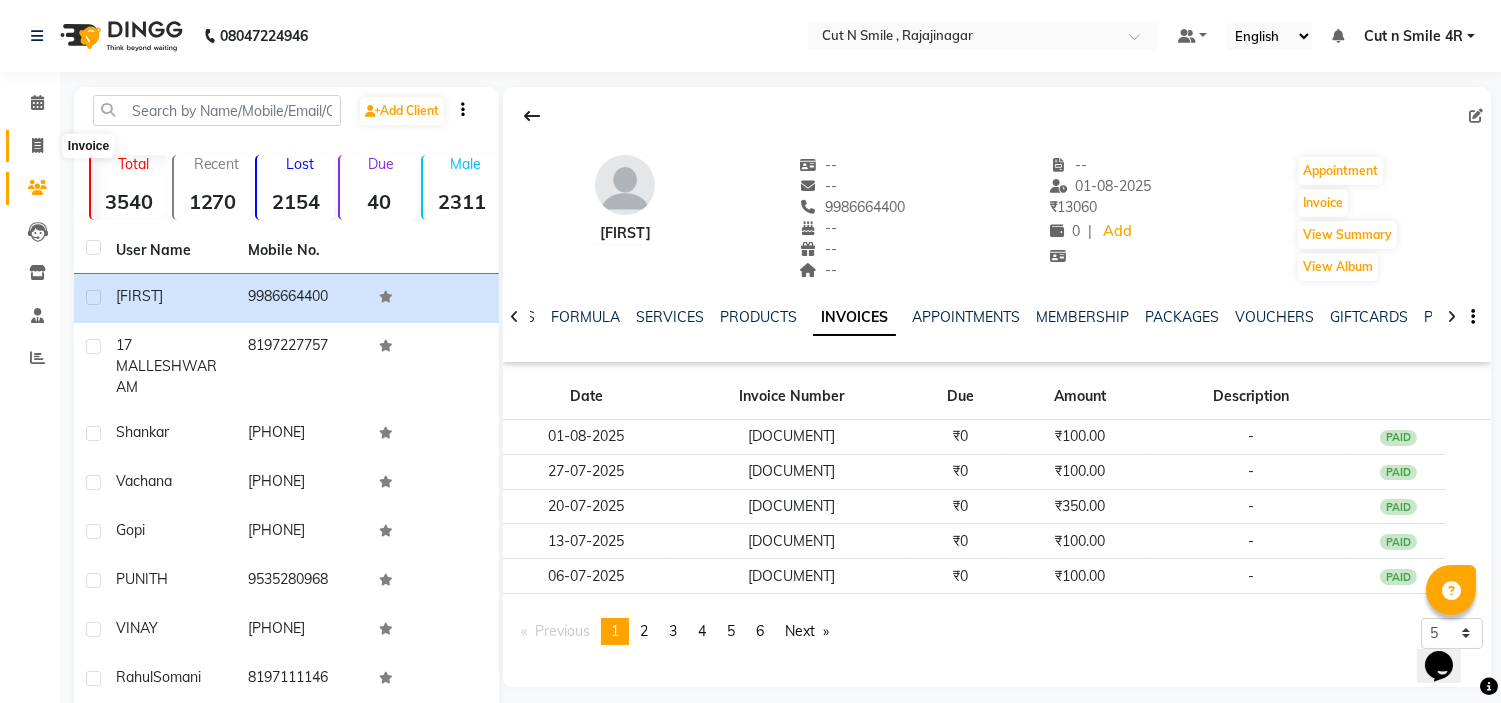 click 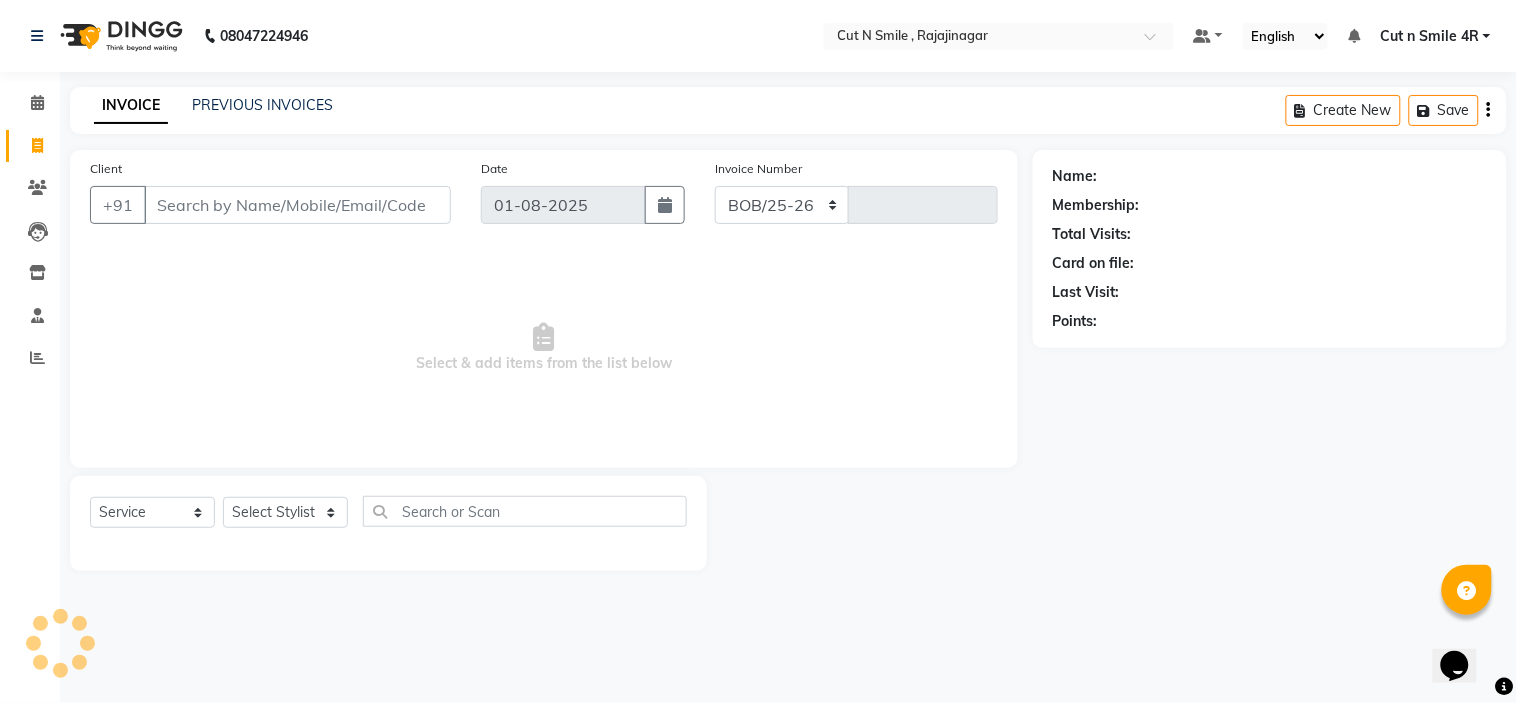 select on "7187" 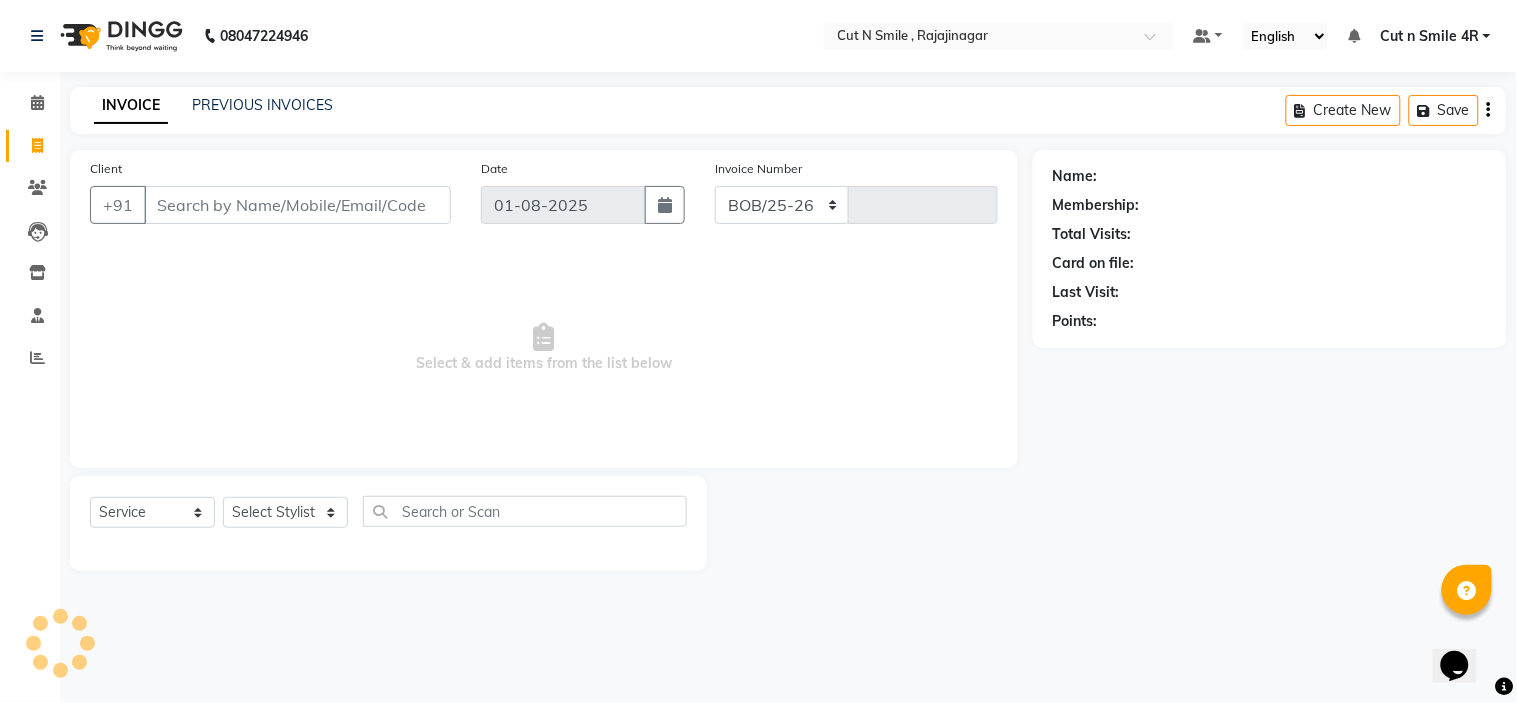 type on "114" 